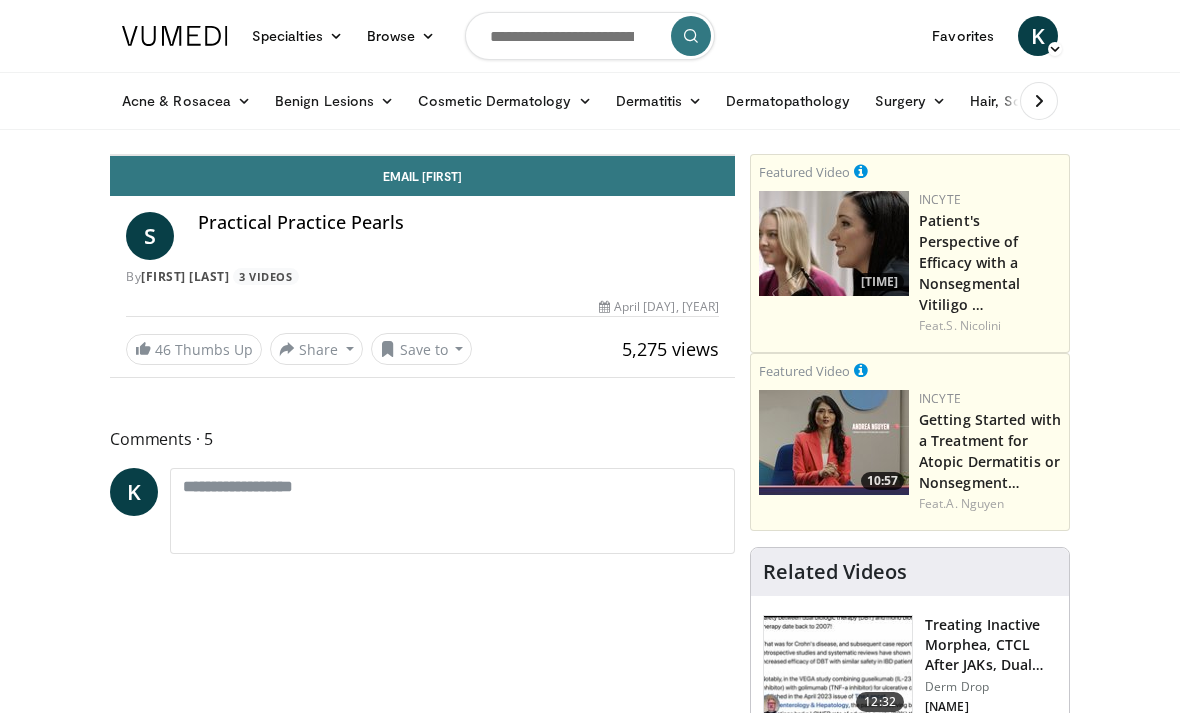 scroll, scrollTop: 0, scrollLeft: 0, axis: both 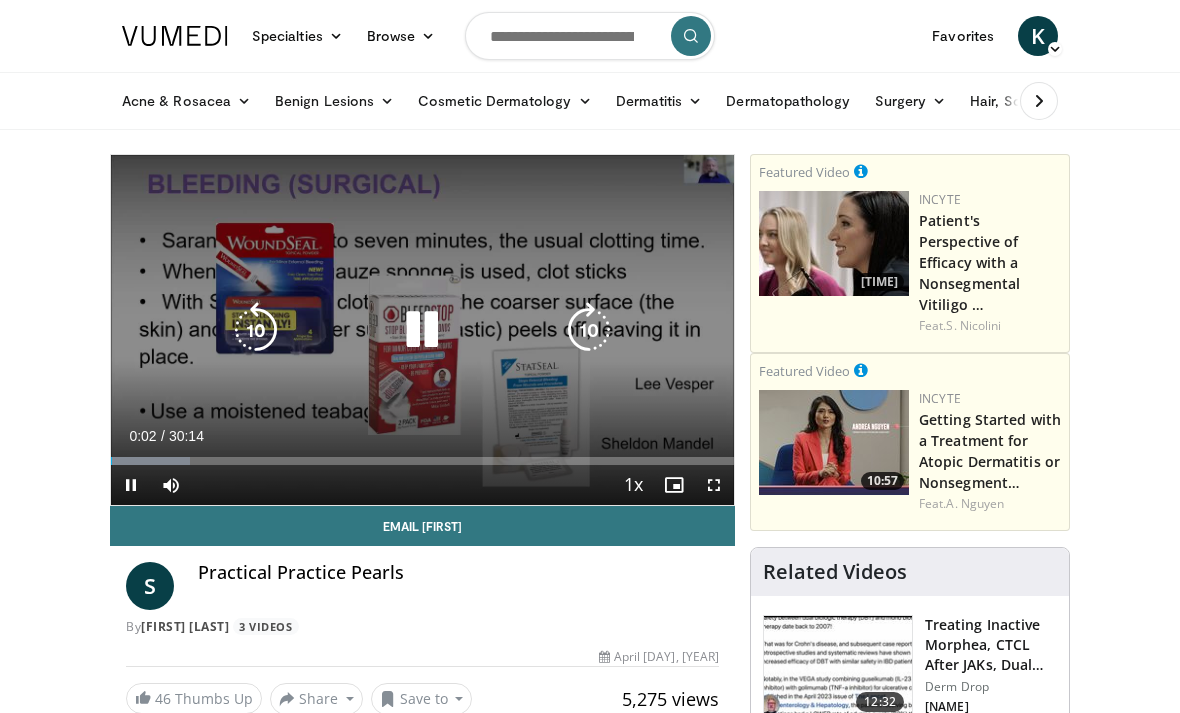 click at bounding box center (589, 330) 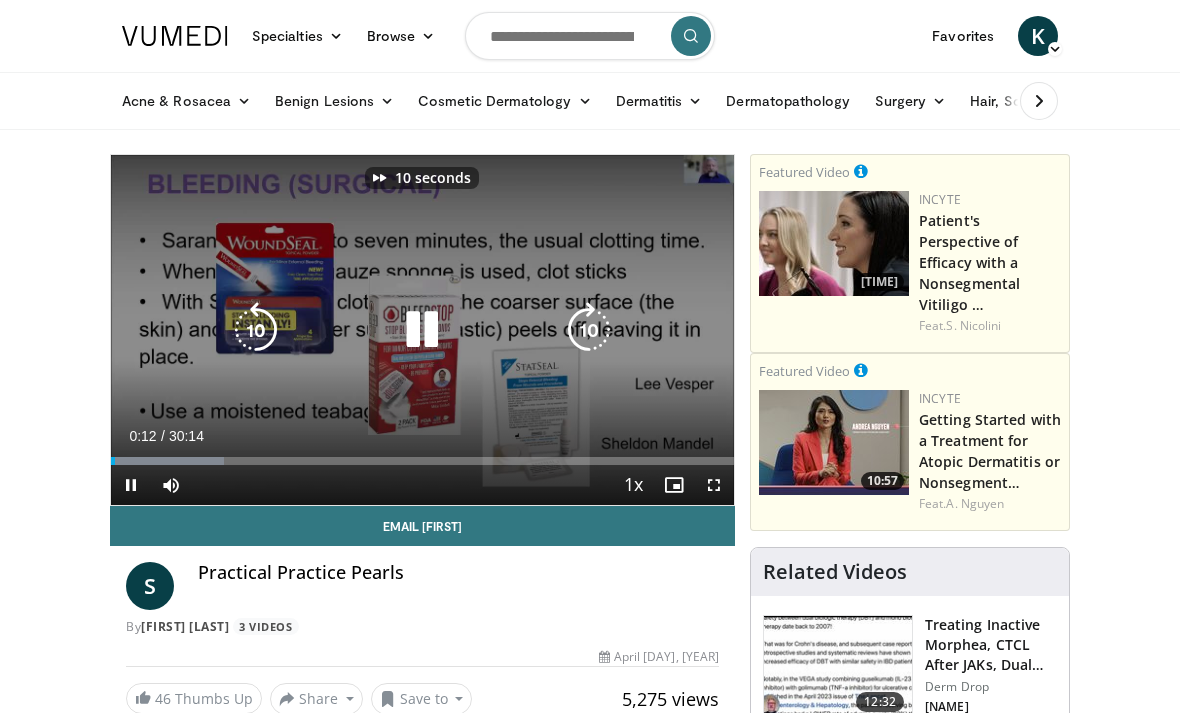 click at bounding box center [589, 330] 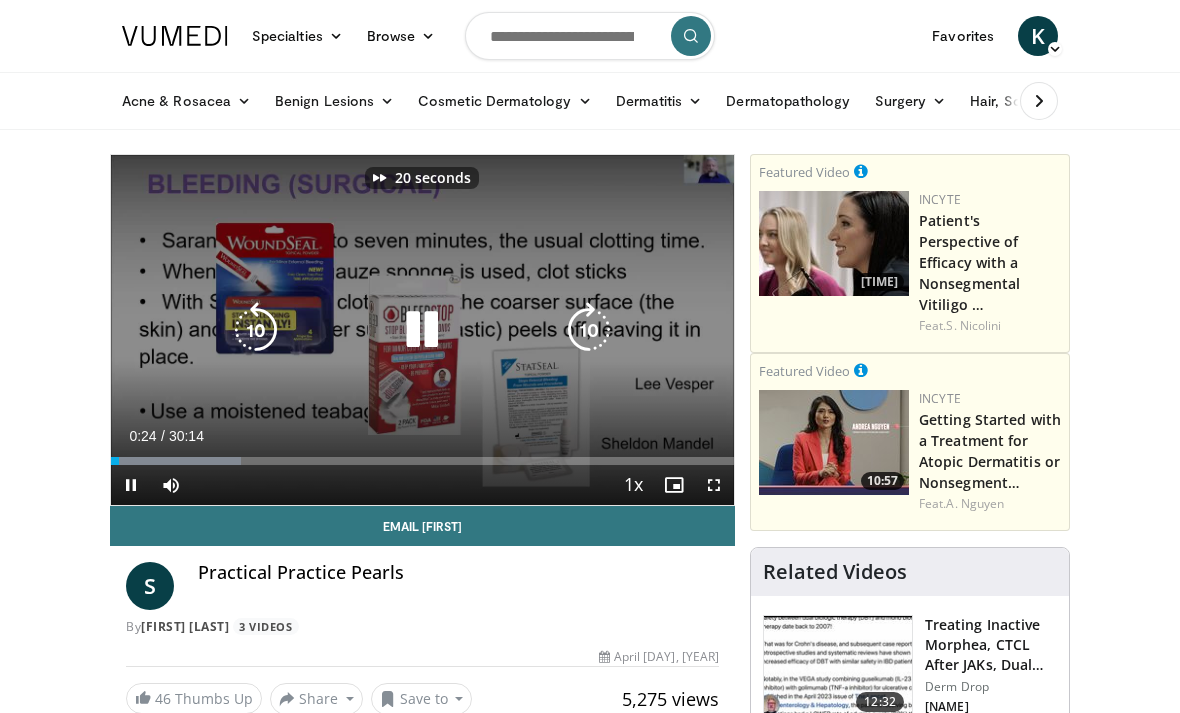 click at bounding box center (589, 330) 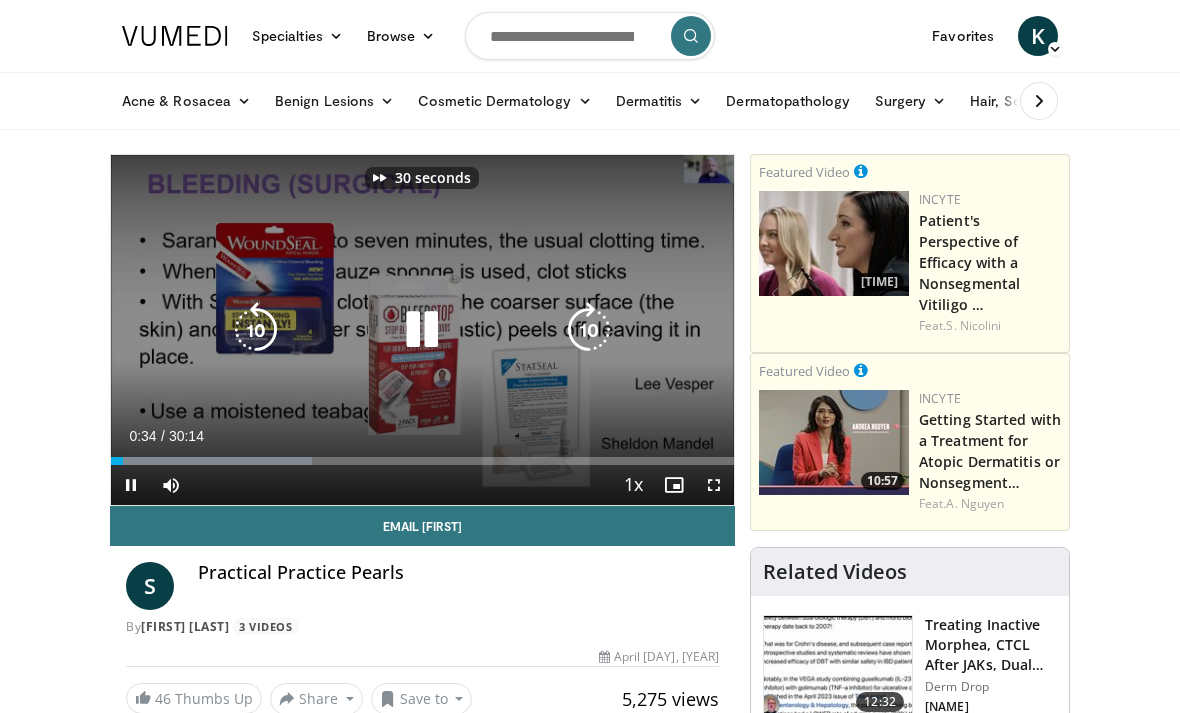click at bounding box center [589, 330] 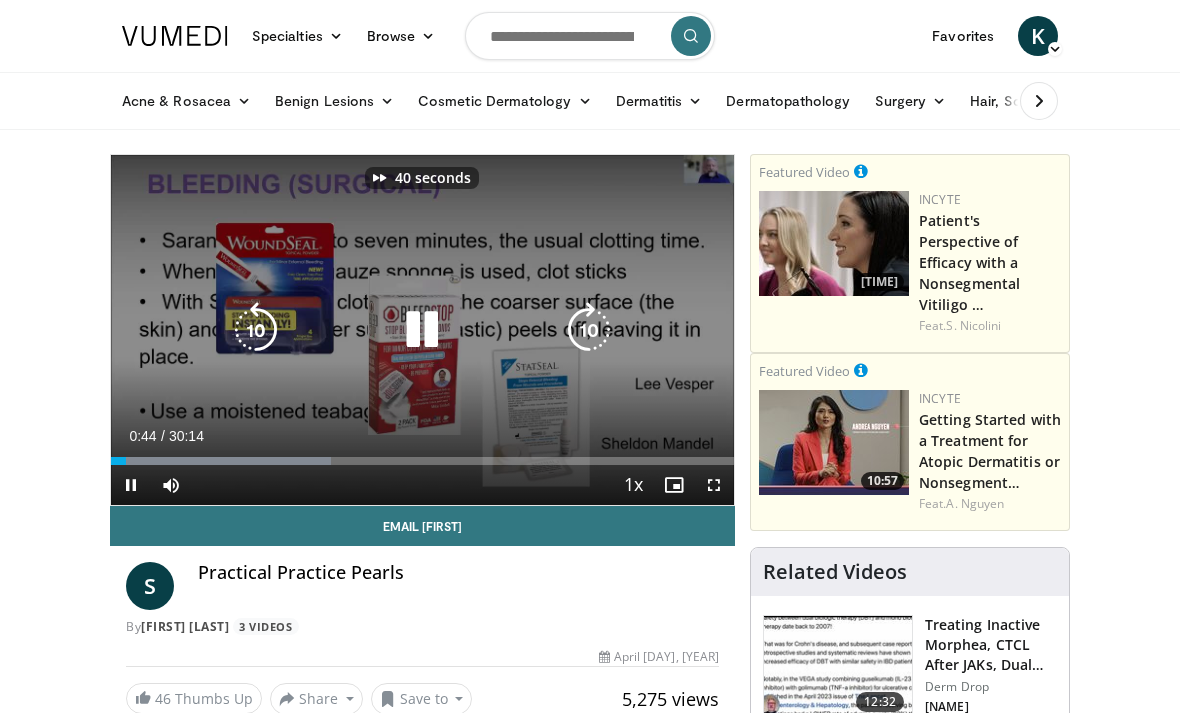 click at bounding box center [589, 330] 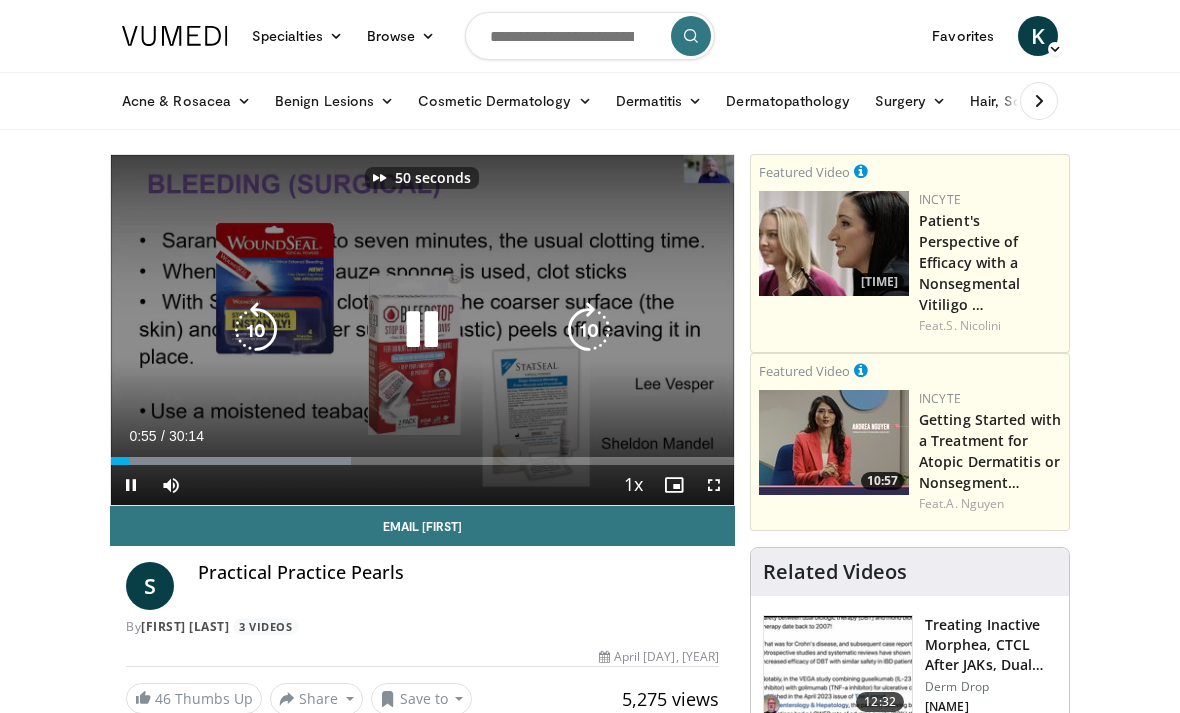 click at bounding box center [589, 330] 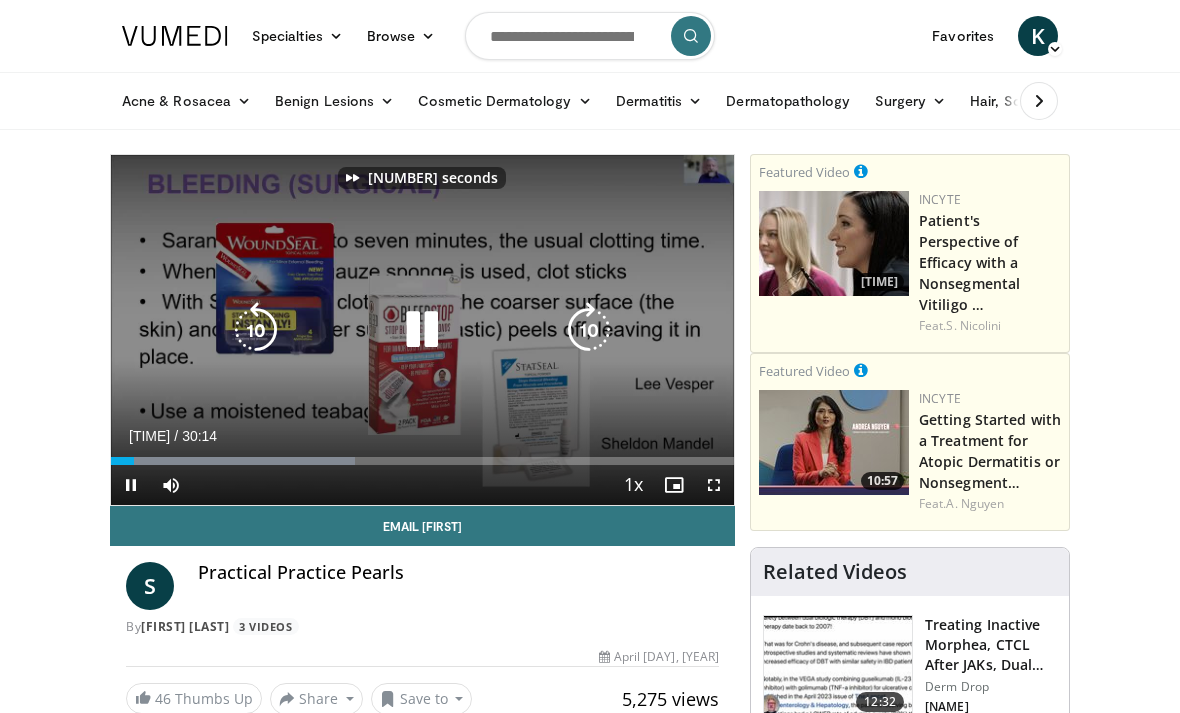 click at bounding box center [589, 330] 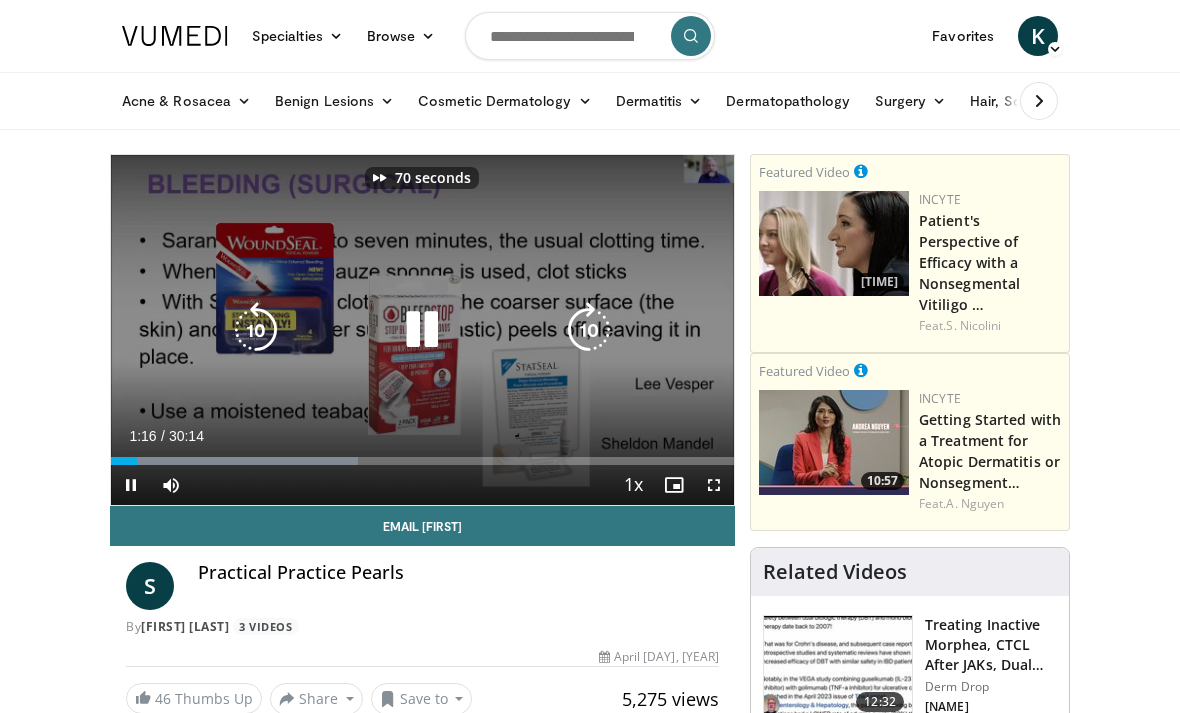 click at bounding box center (589, 330) 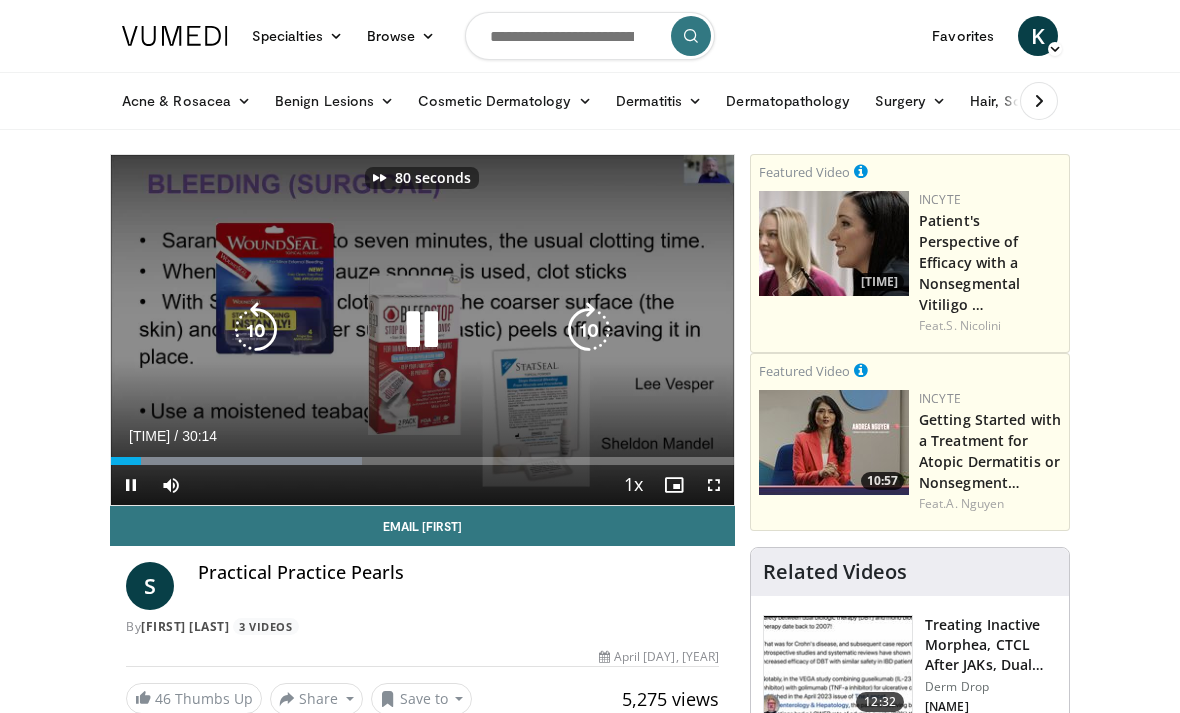 click at bounding box center (589, 330) 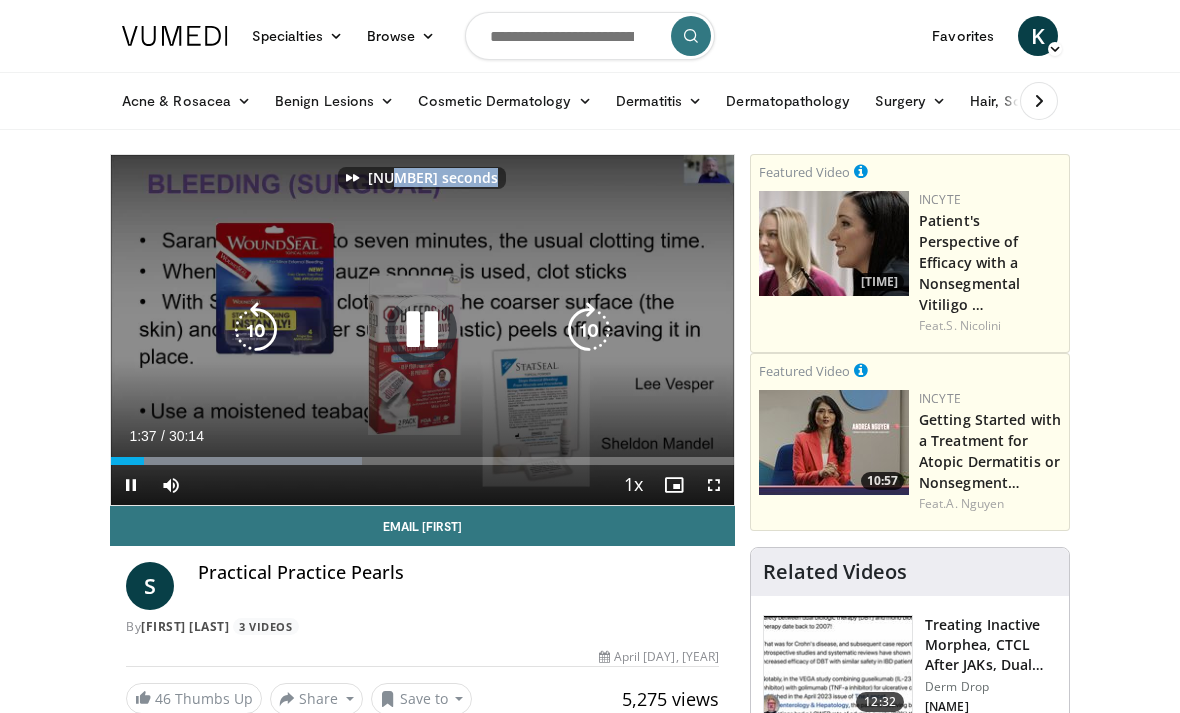 click at bounding box center (589, 330) 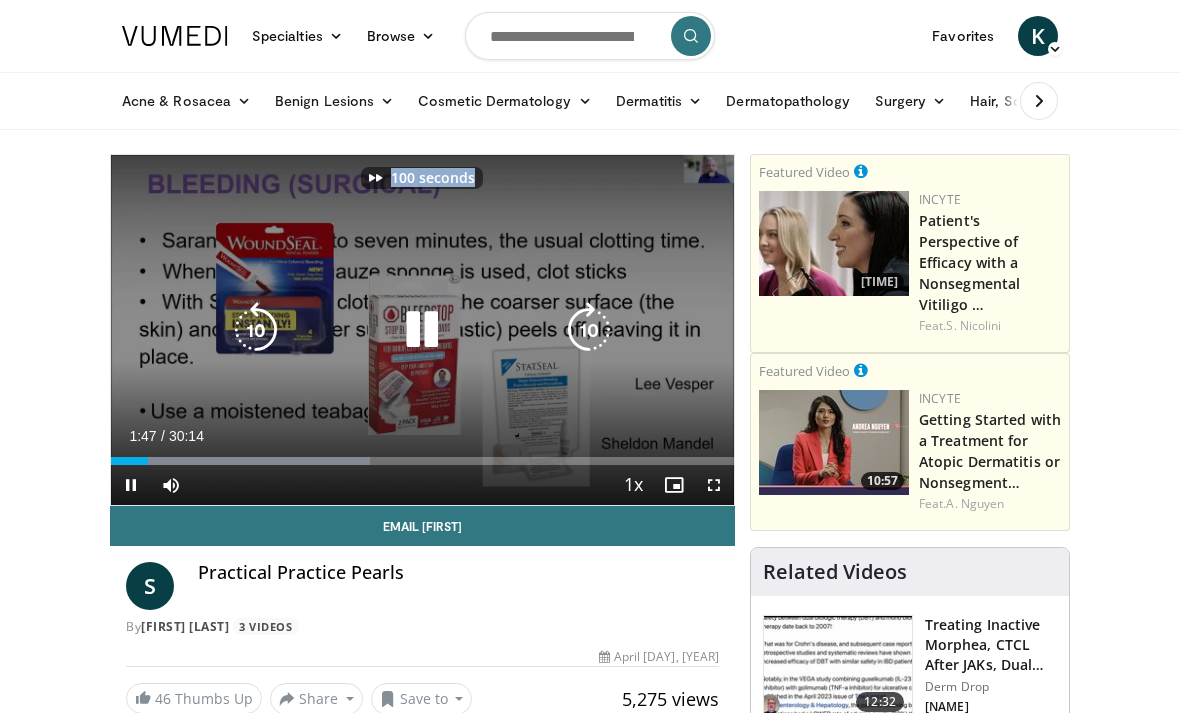 click at bounding box center [589, 330] 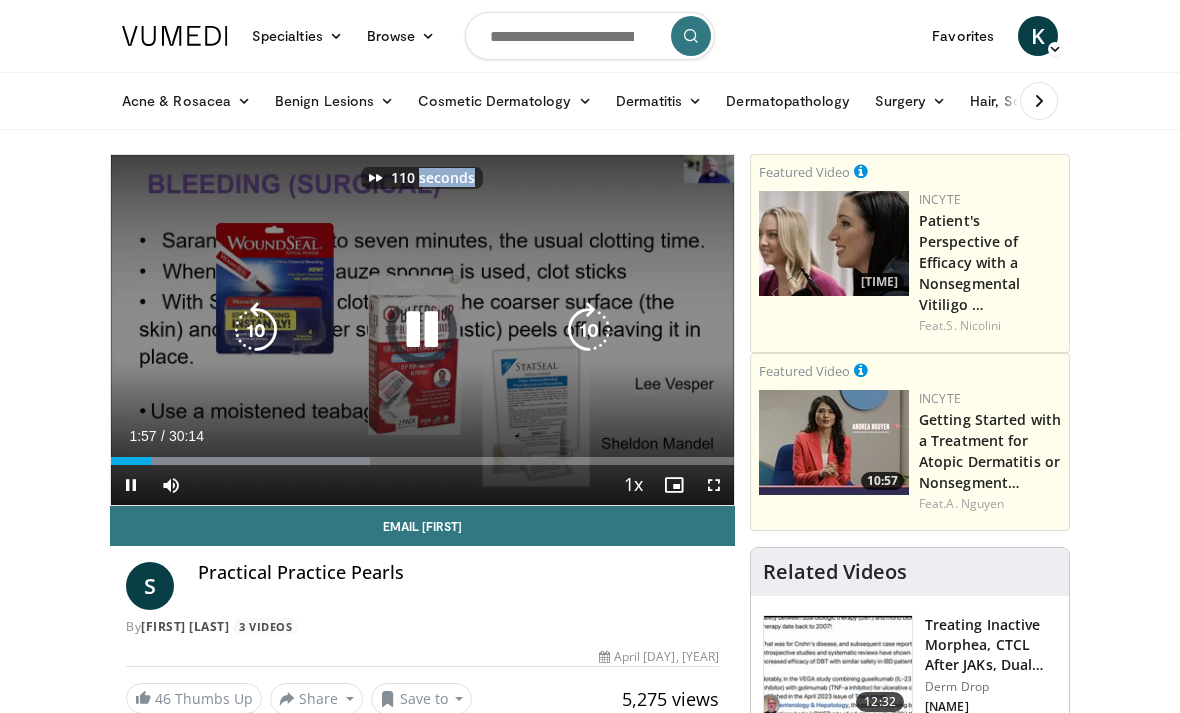 click at bounding box center [589, 330] 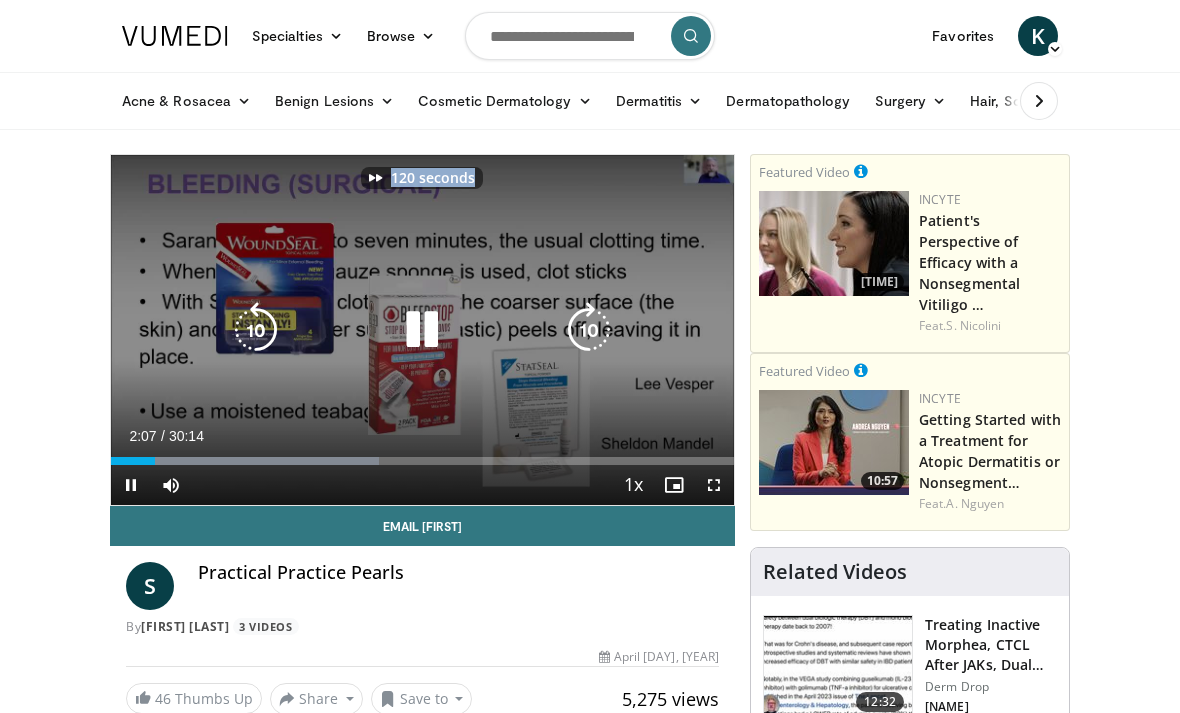 click at bounding box center (589, 330) 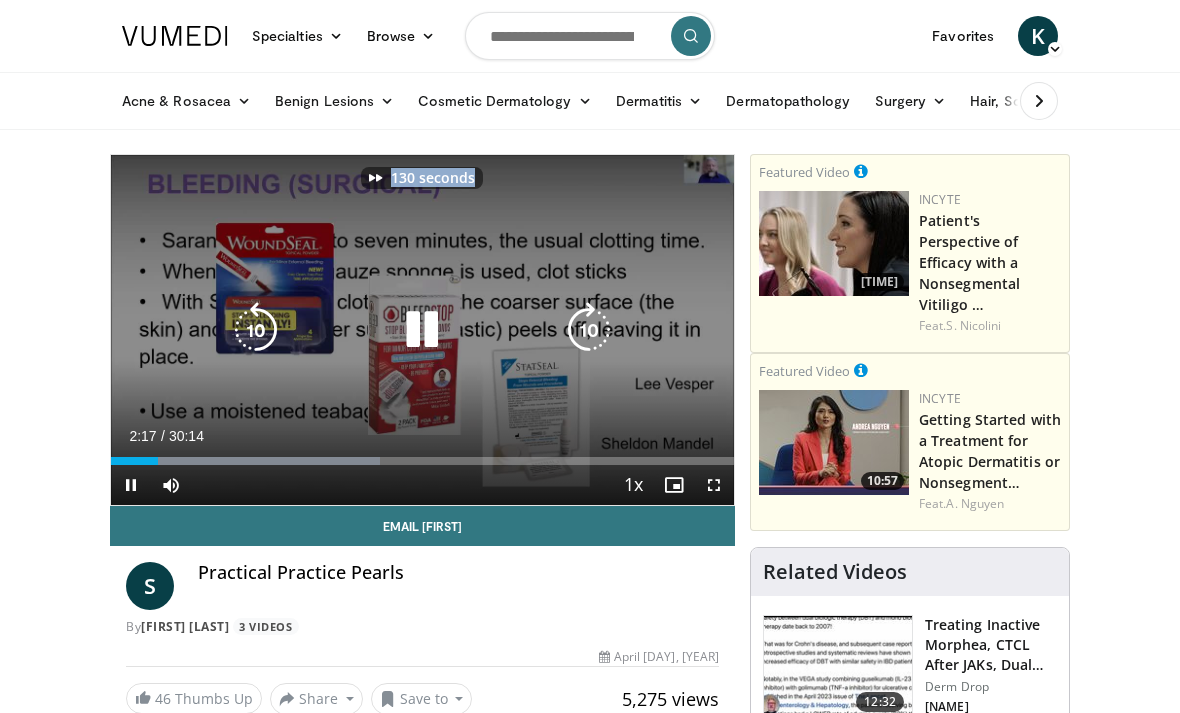 click at bounding box center (589, 330) 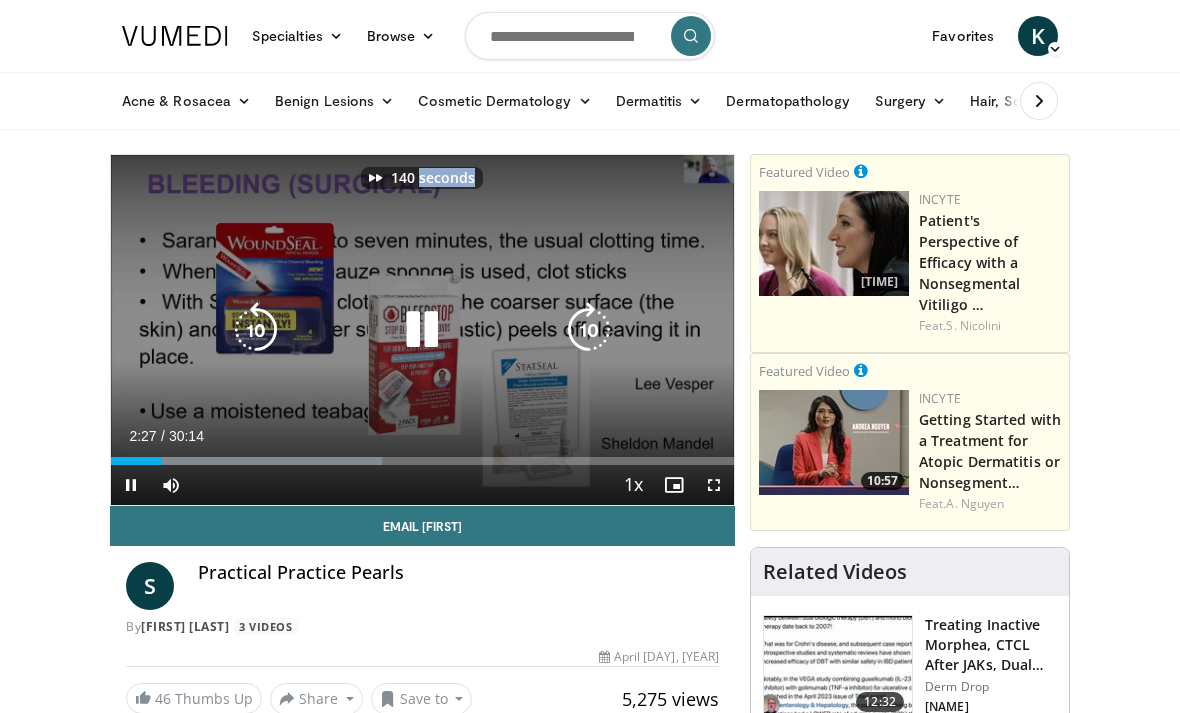 click at bounding box center (589, 330) 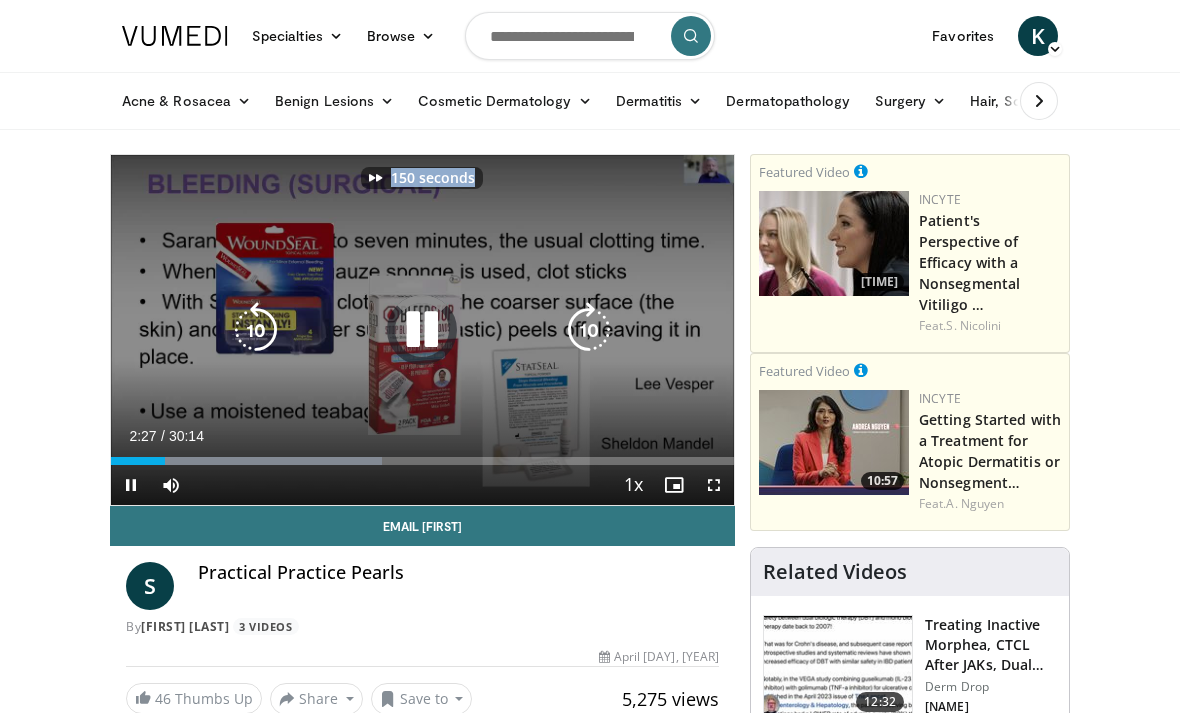 click at bounding box center (589, 330) 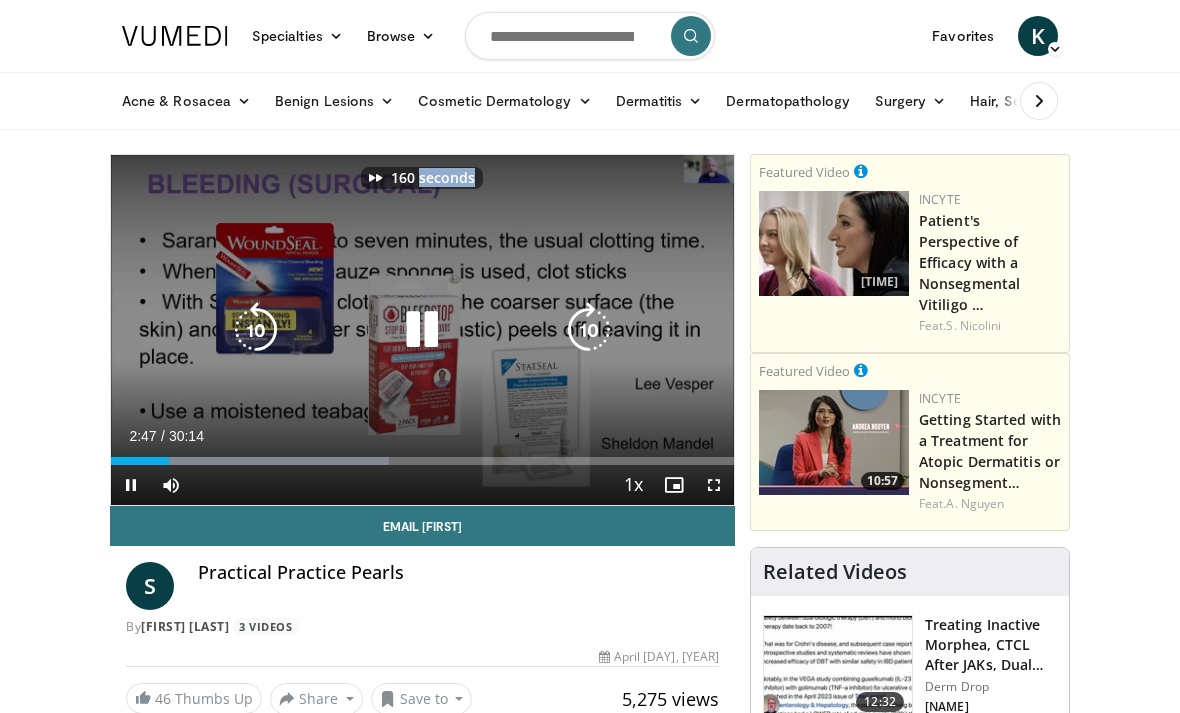 click at bounding box center (589, 330) 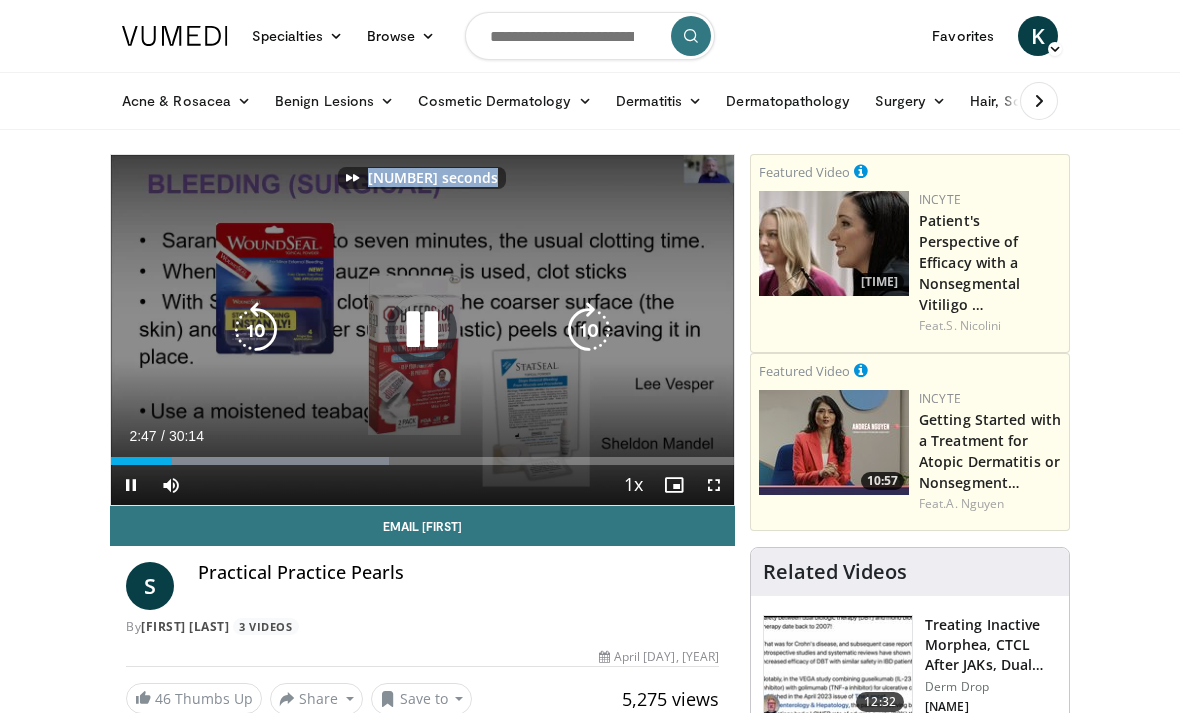 click at bounding box center (589, 330) 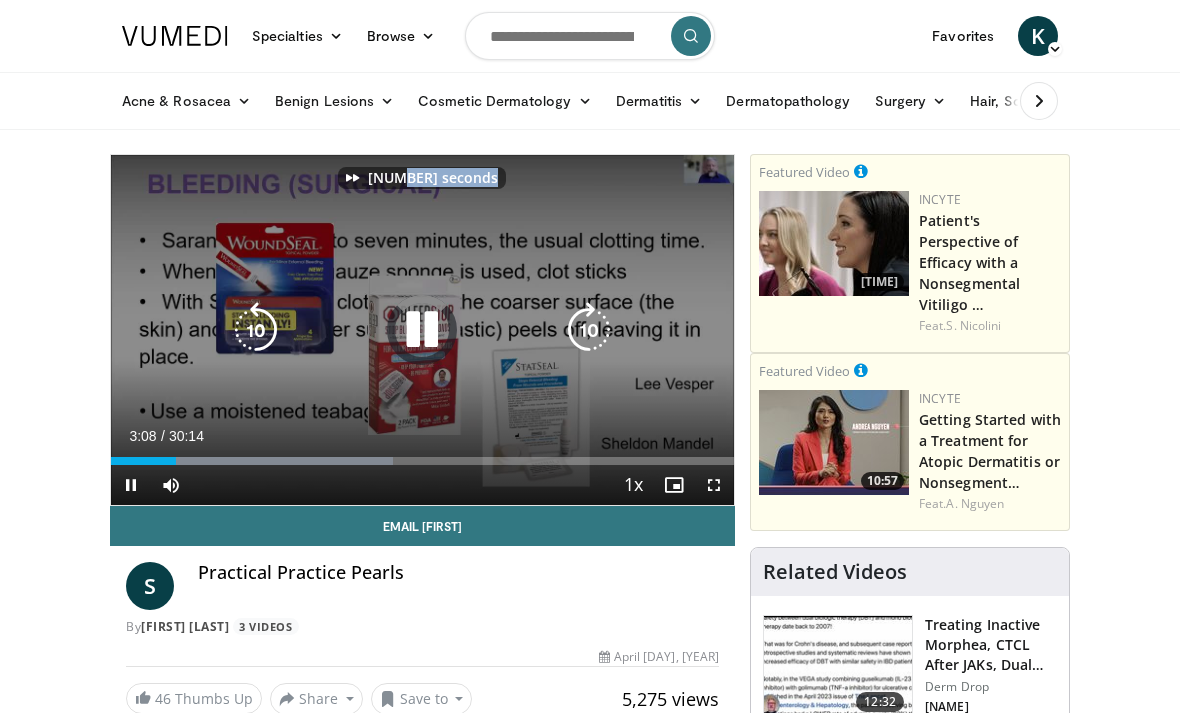 click at bounding box center [589, 330] 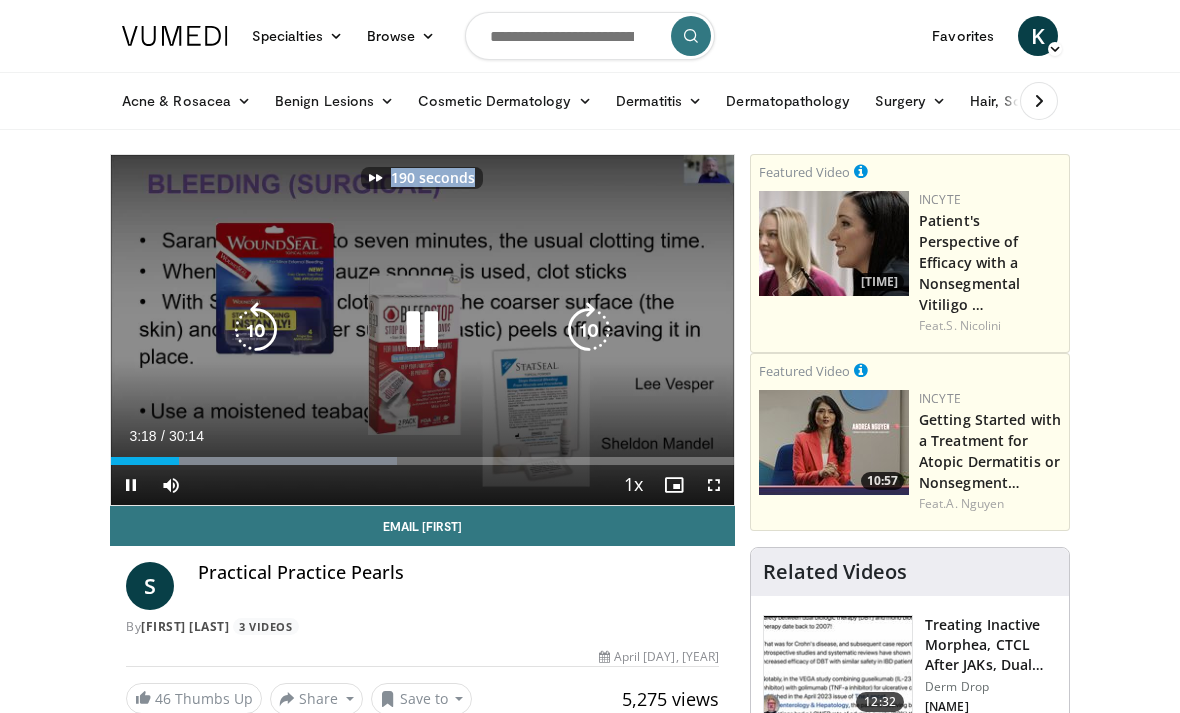 click at bounding box center (589, 330) 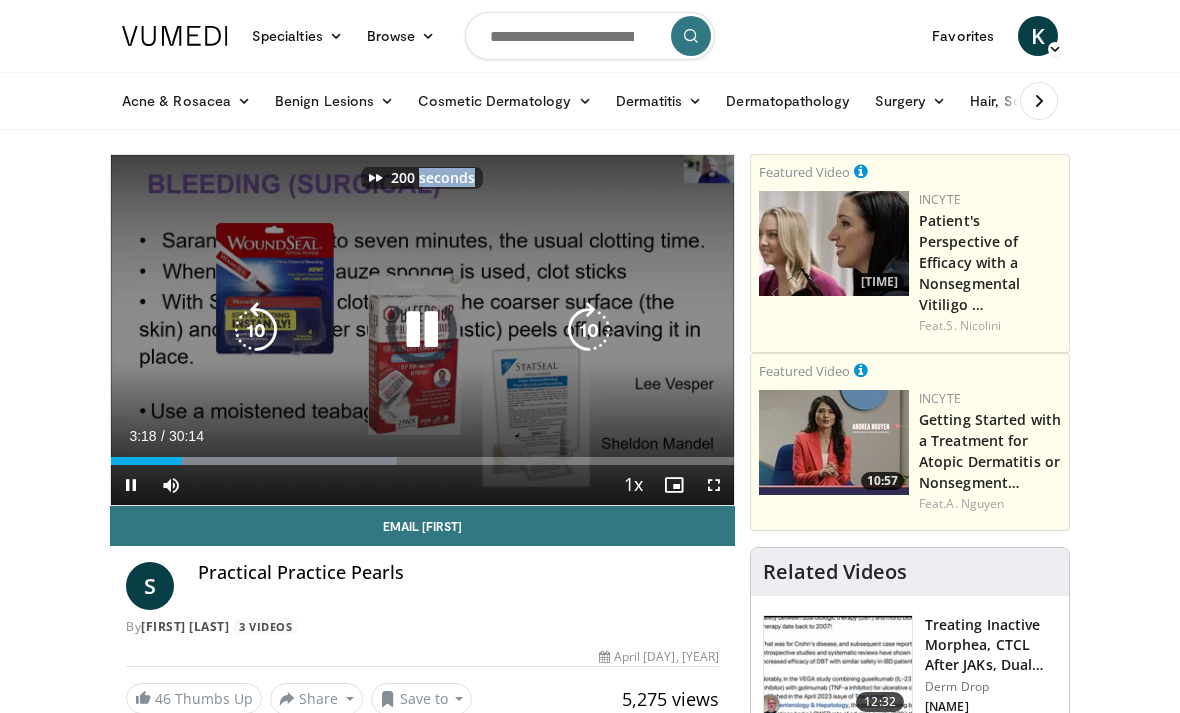 click at bounding box center (589, 330) 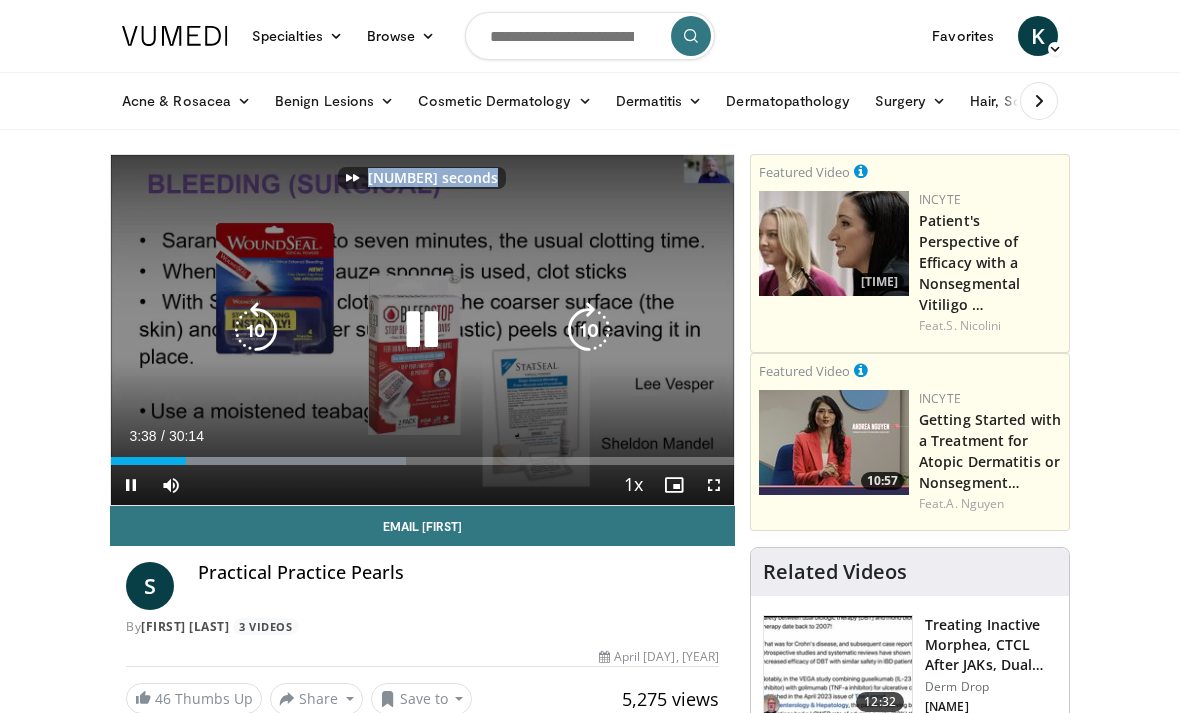 click at bounding box center (589, 330) 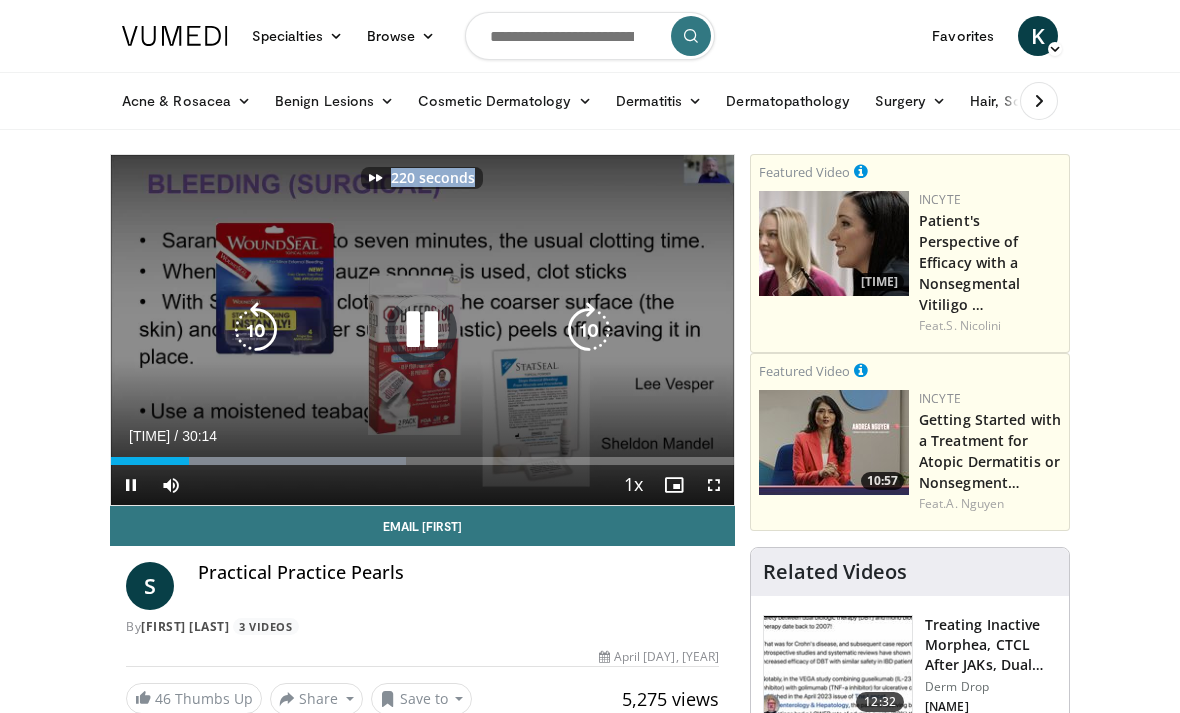 click at bounding box center [589, 330] 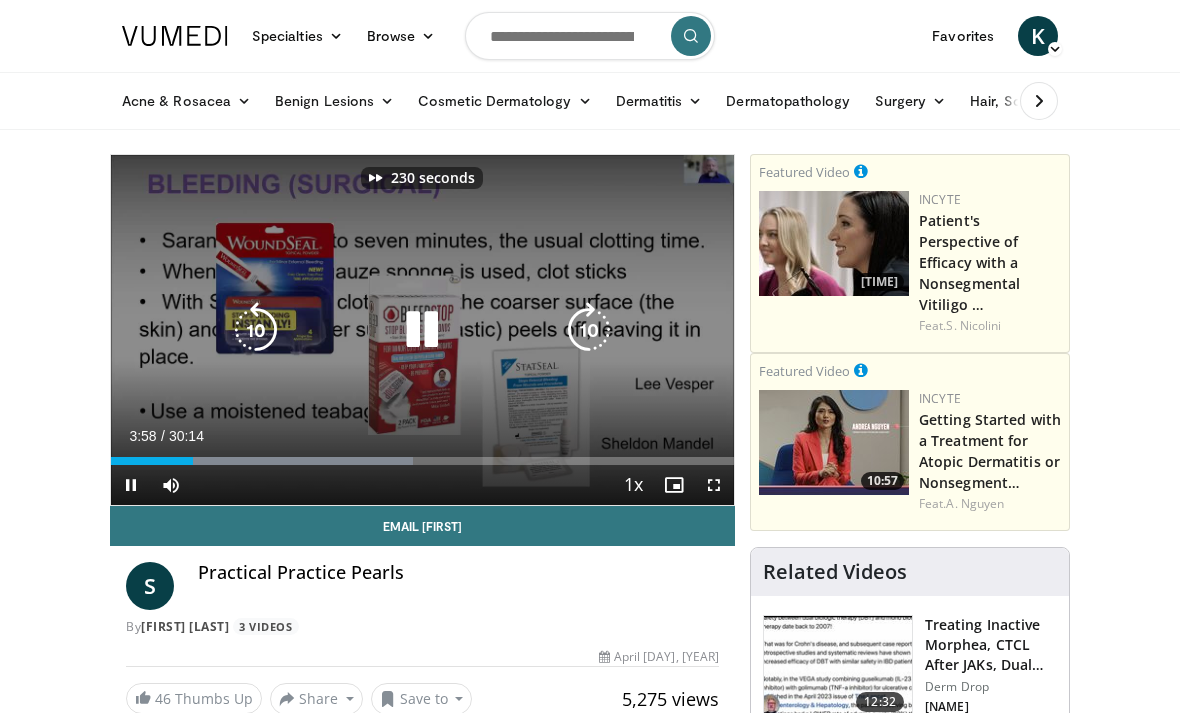 click at bounding box center (589, 330) 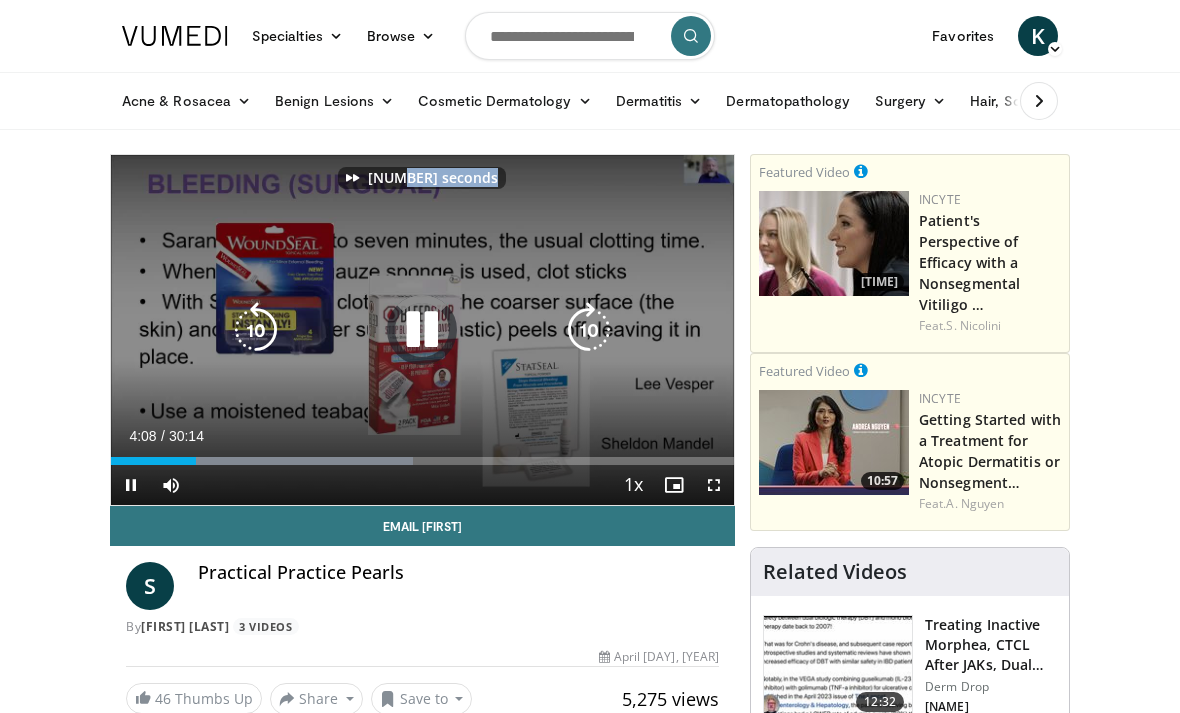 click at bounding box center [589, 330] 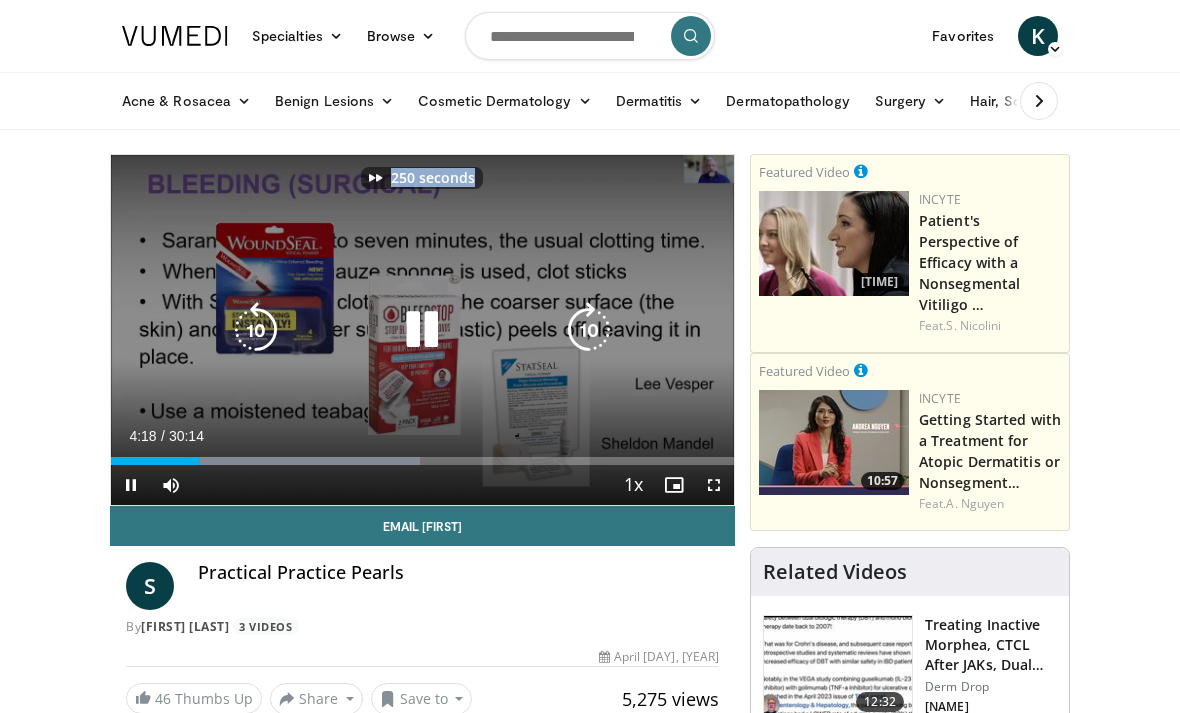 click at bounding box center (589, 330) 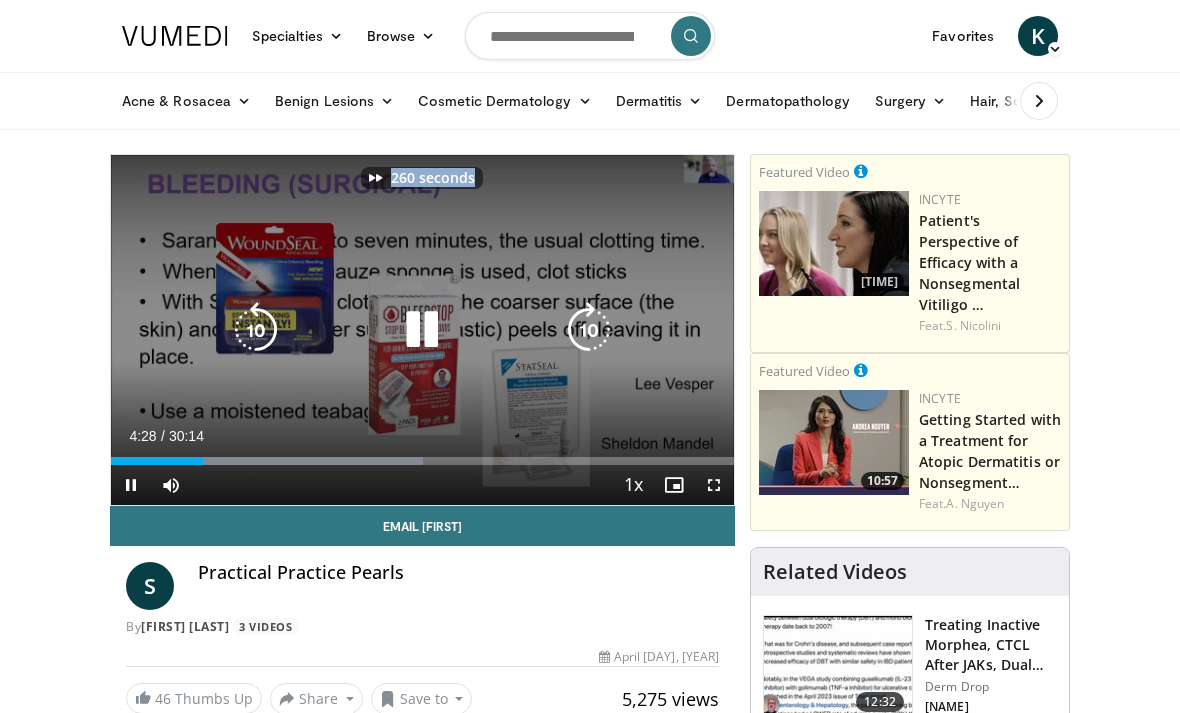 click at bounding box center [589, 330] 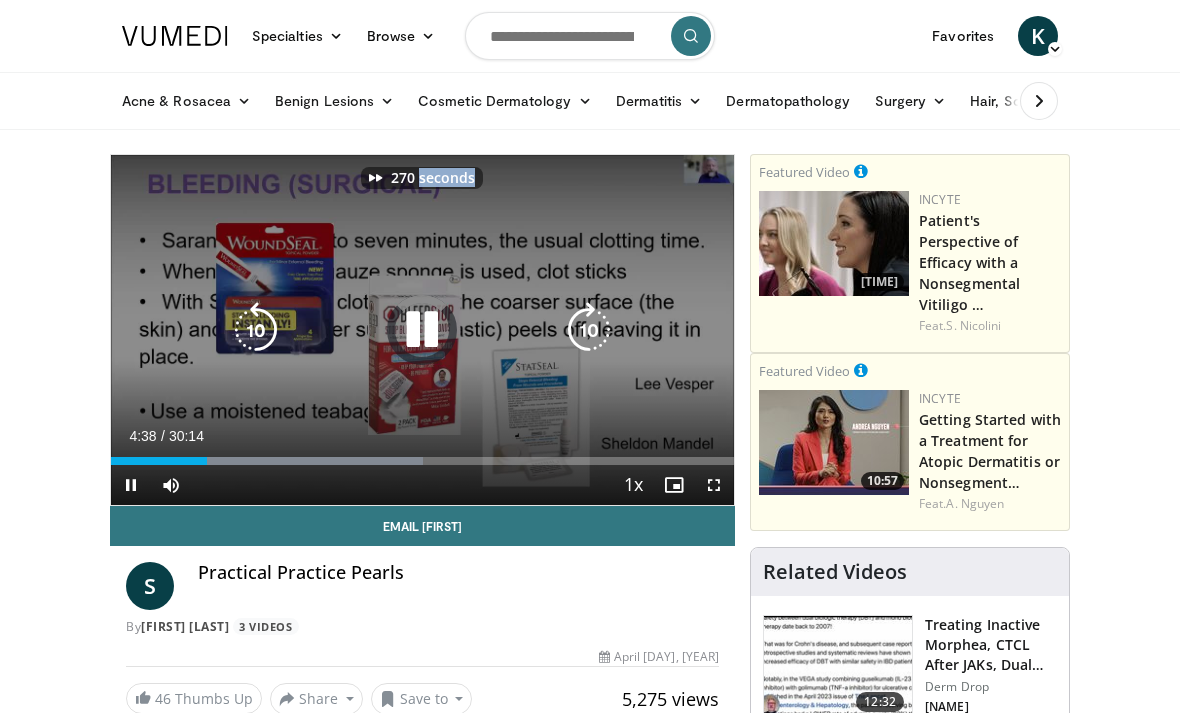click at bounding box center (589, 330) 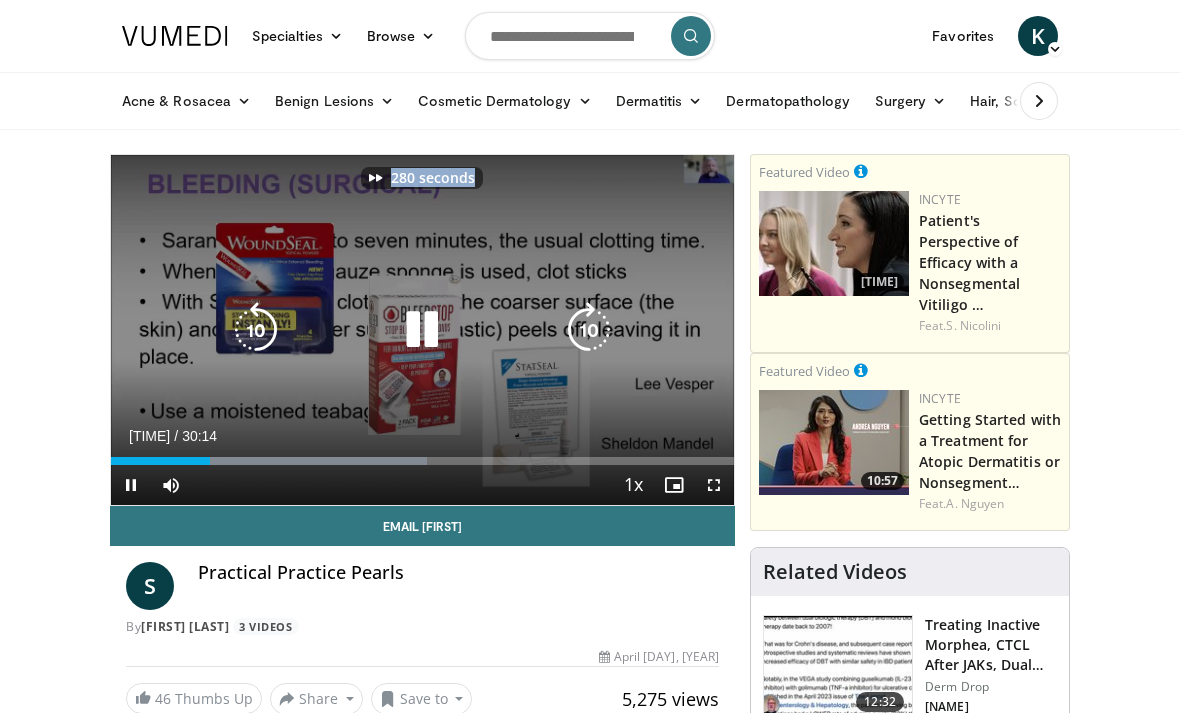 click at bounding box center (589, 330) 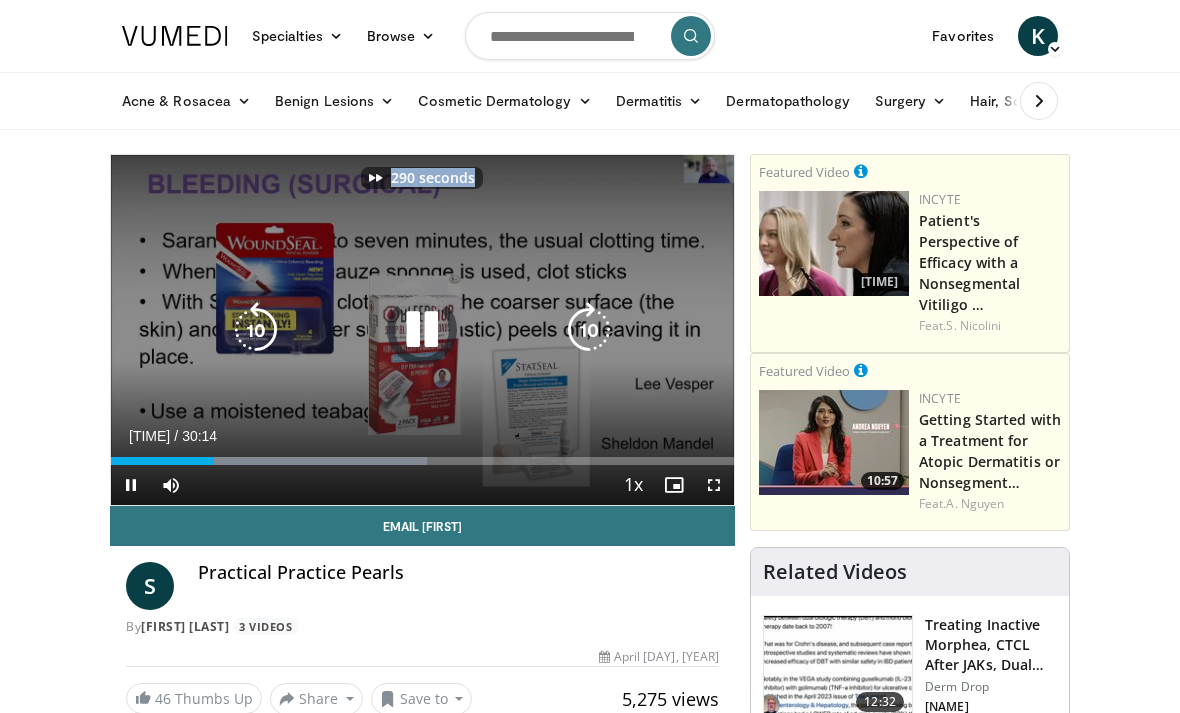 click at bounding box center (589, 330) 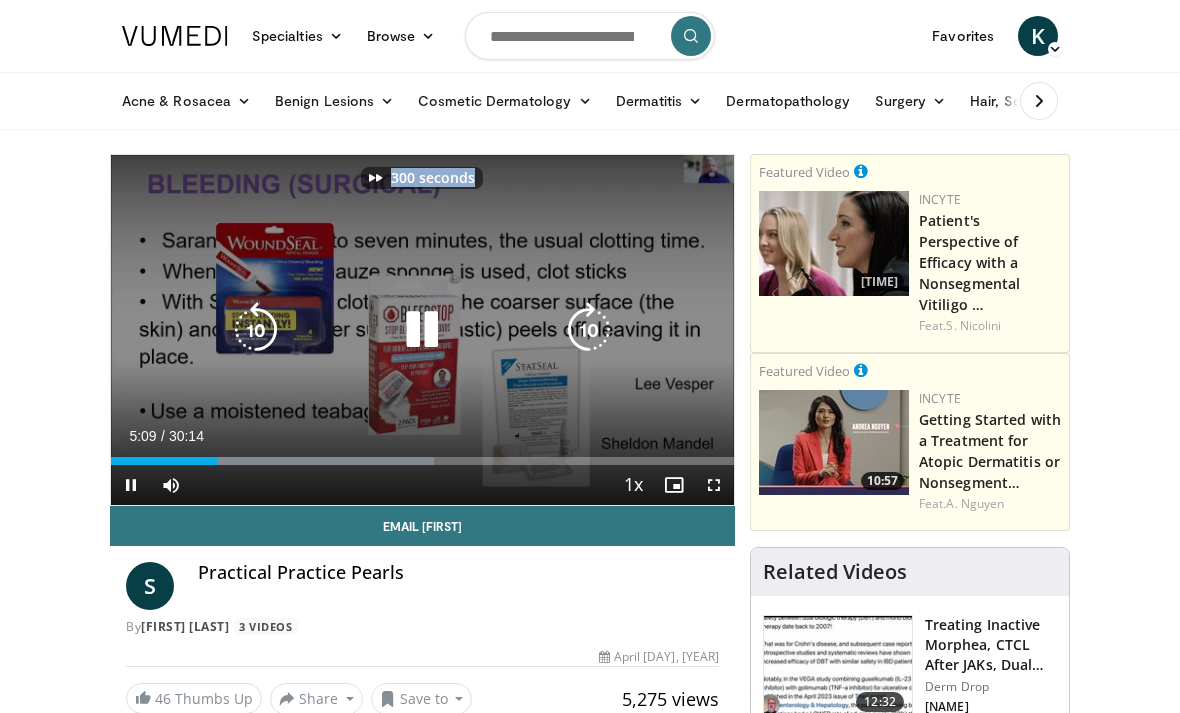 click at bounding box center (589, 330) 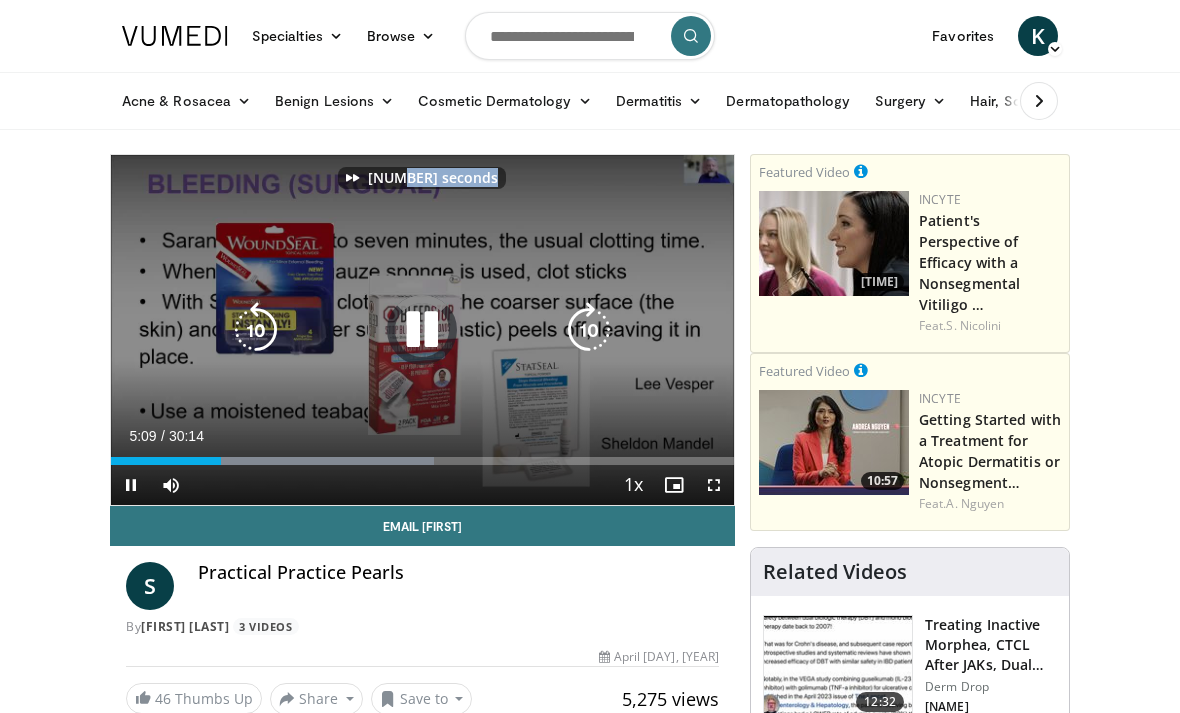 click at bounding box center (589, 330) 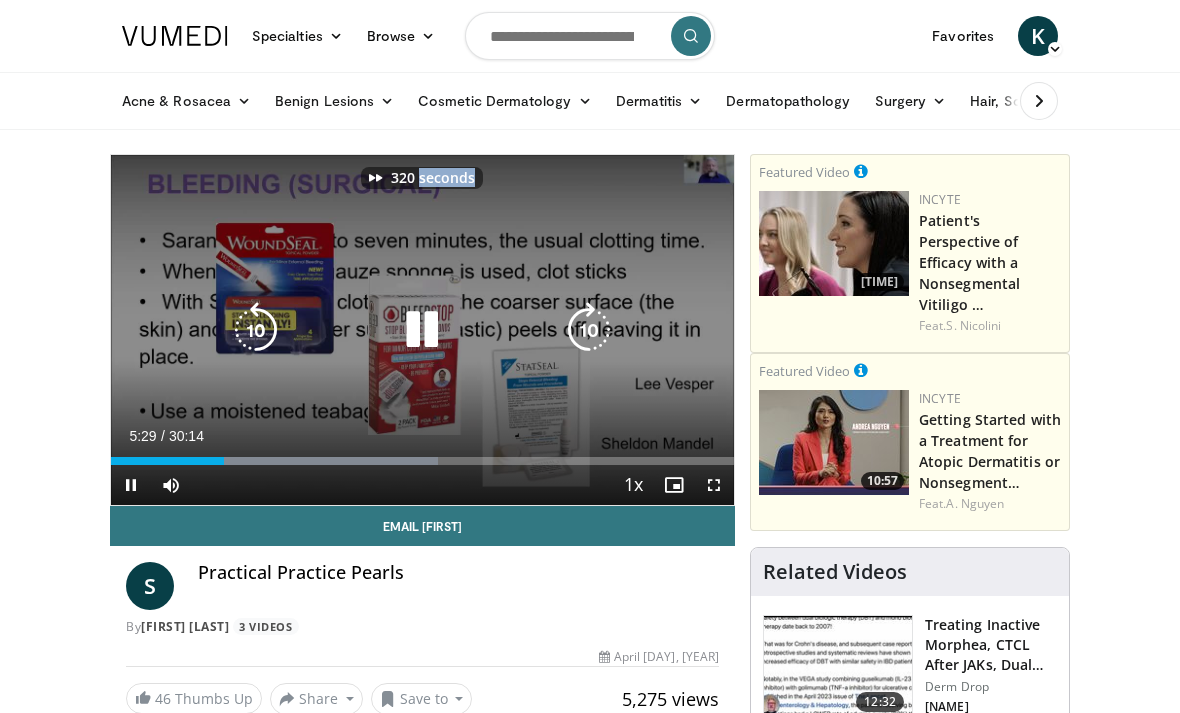 click at bounding box center [589, 330] 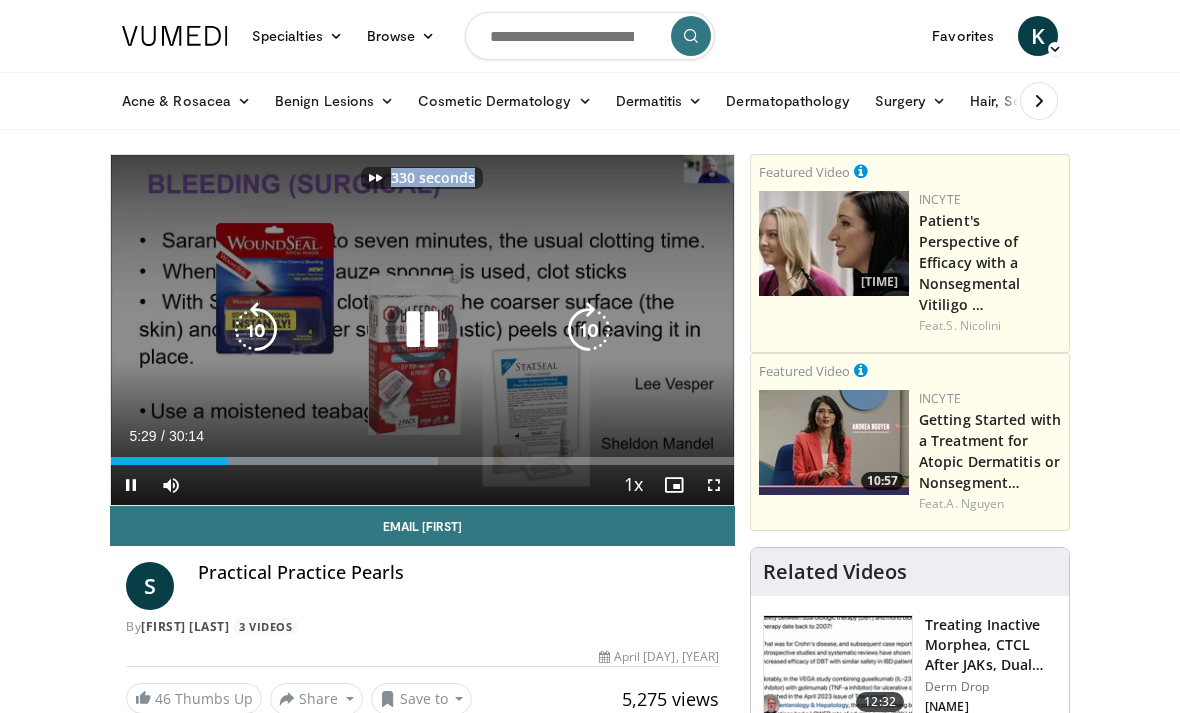 click at bounding box center [589, 330] 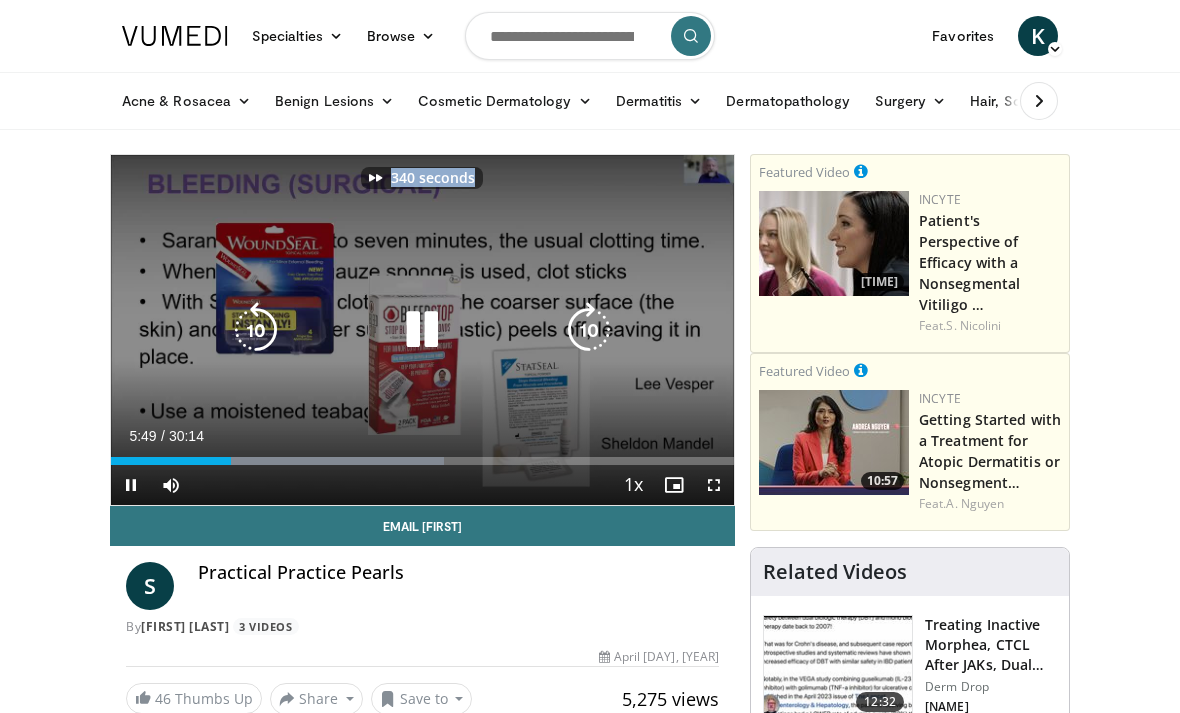 click at bounding box center (589, 330) 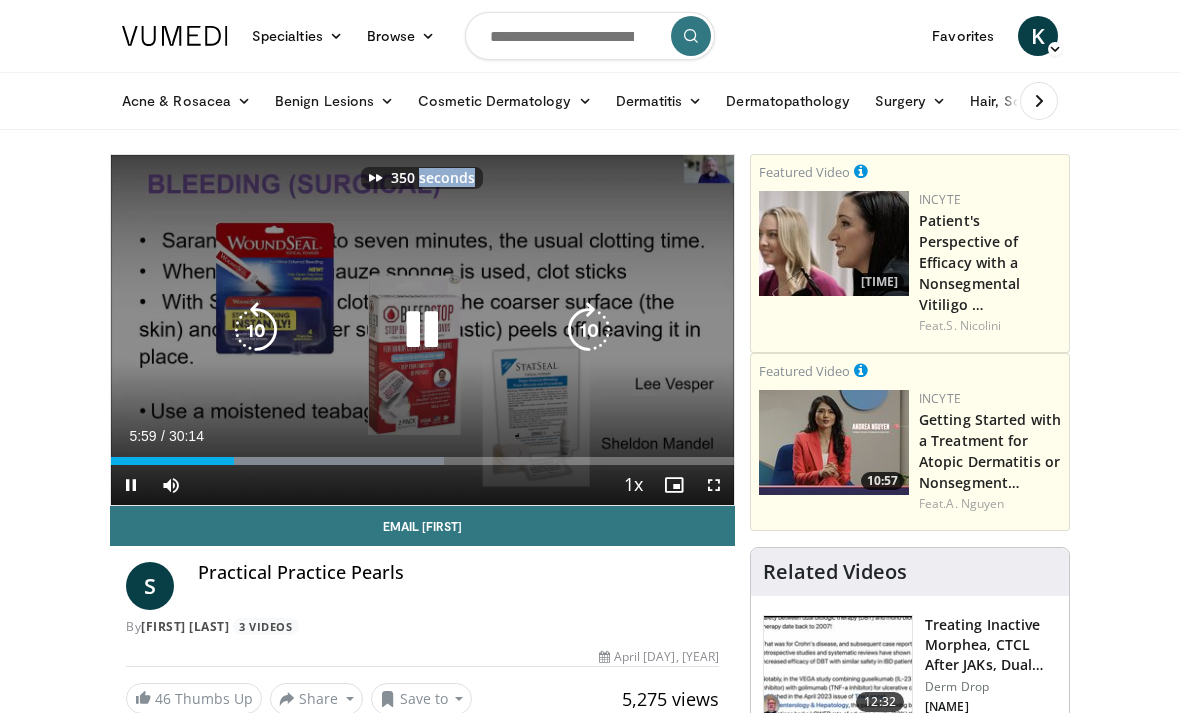 click at bounding box center [589, 330] 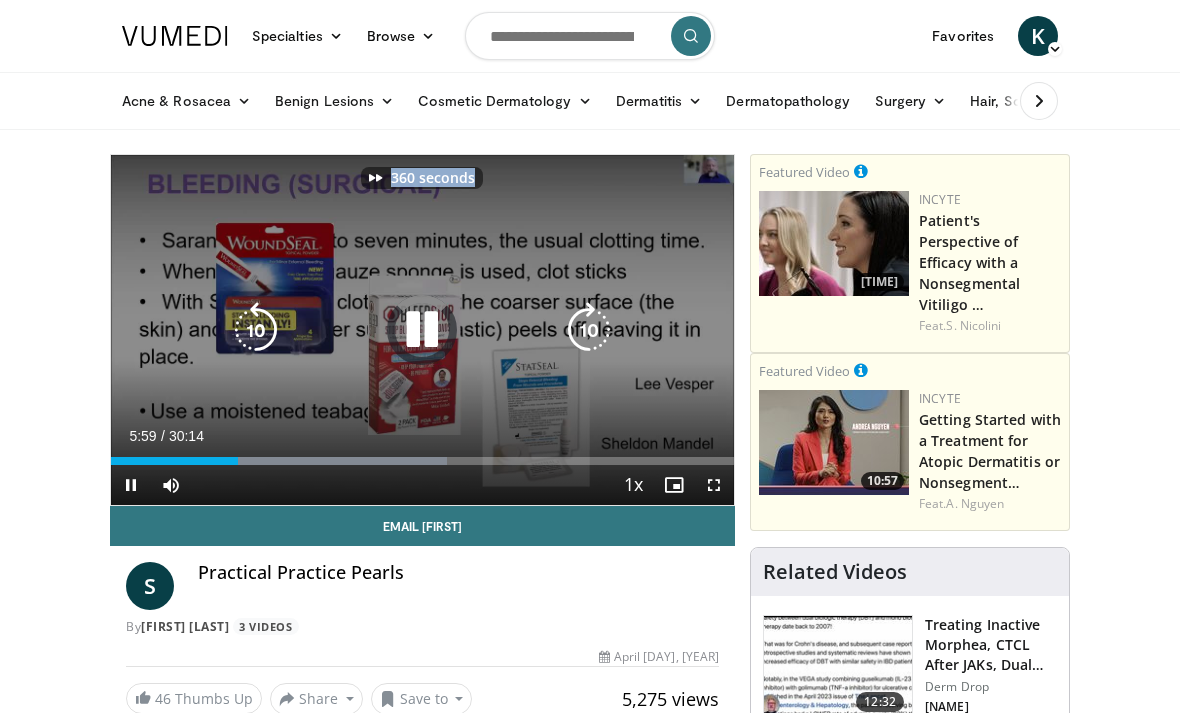 click at bounding box center (589, 330) 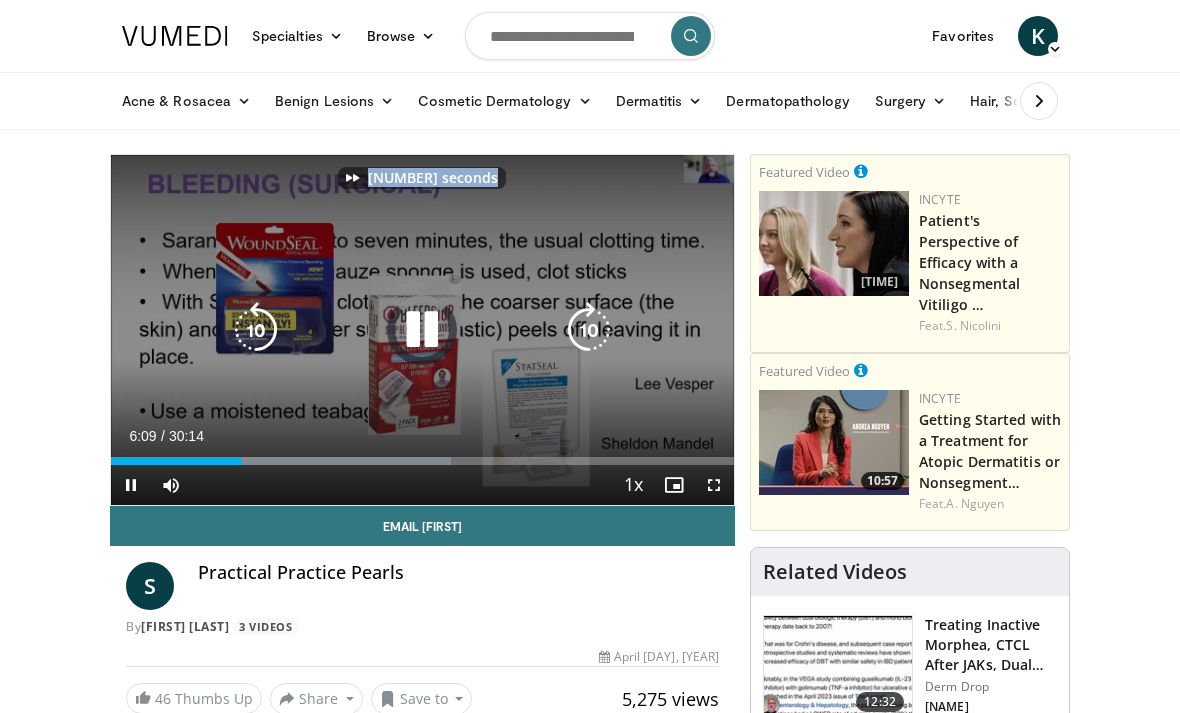 click at bounding box center [589, 330] 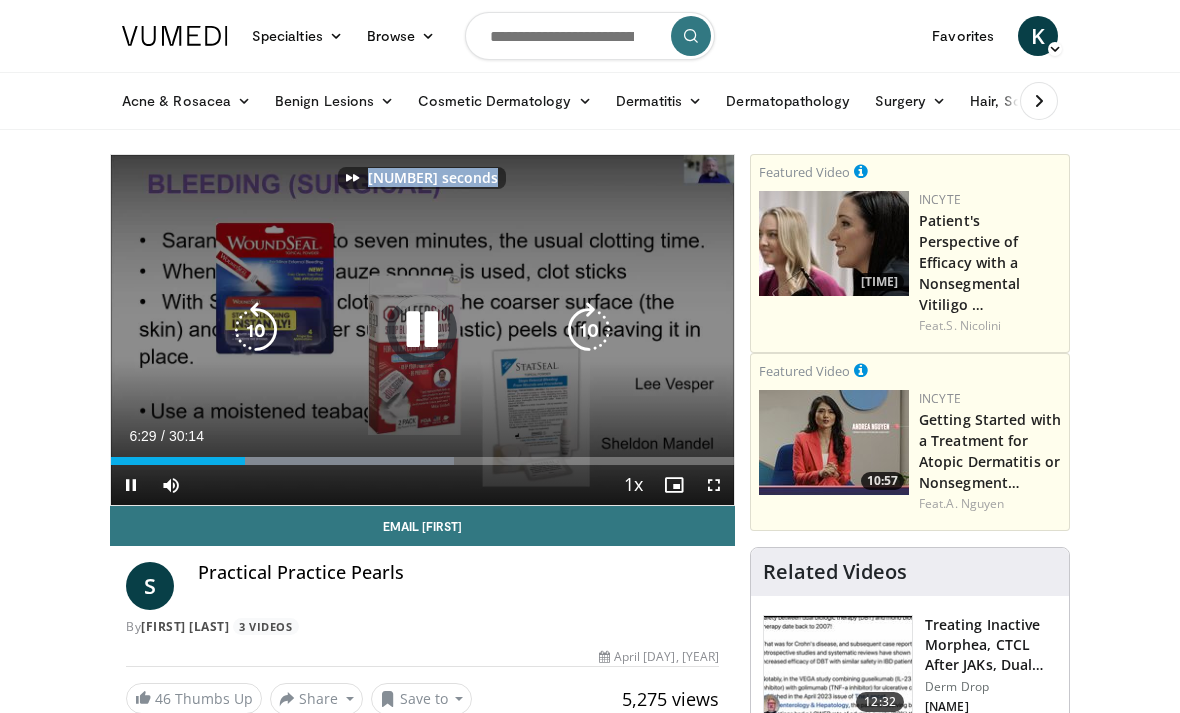 click at bounding box center [589, 330] 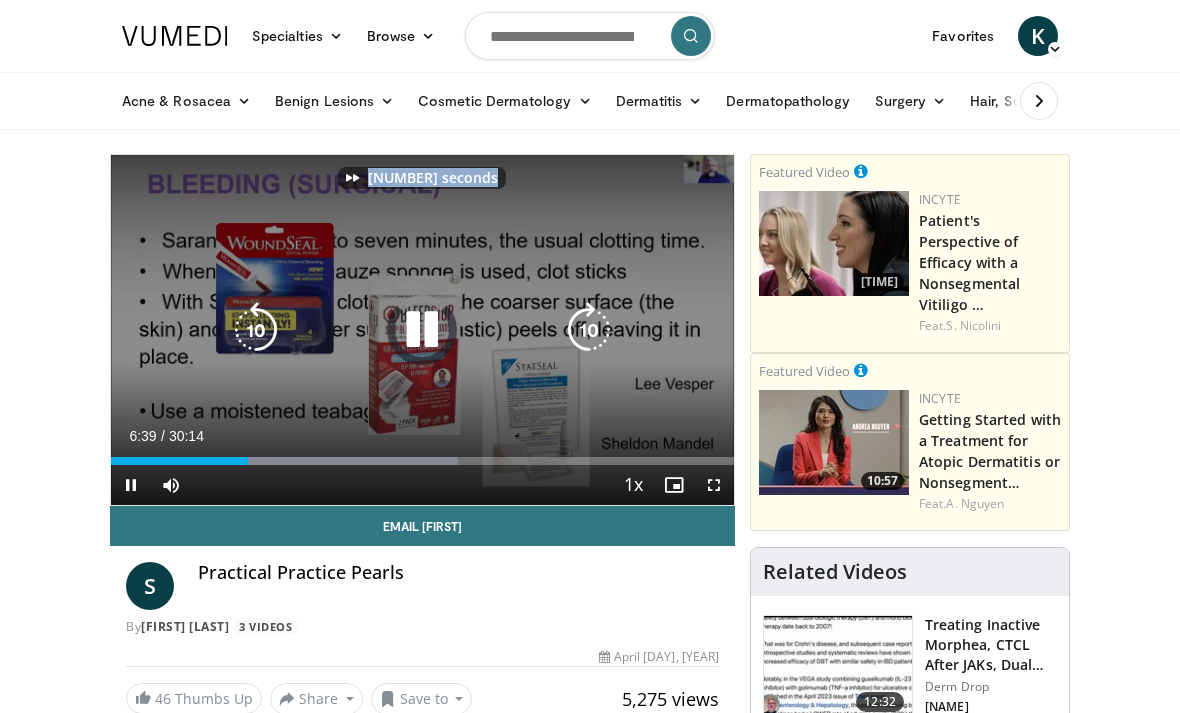 click at bounding box center (589, 330) 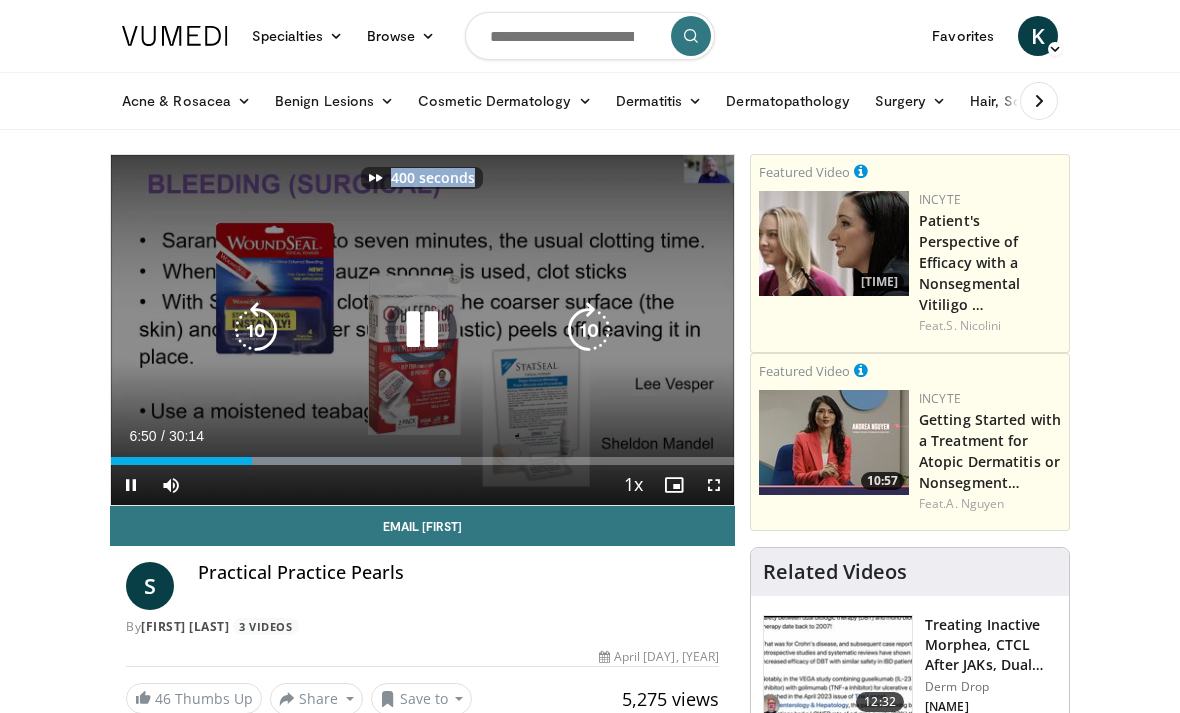 click at bounding box center [589, 330] 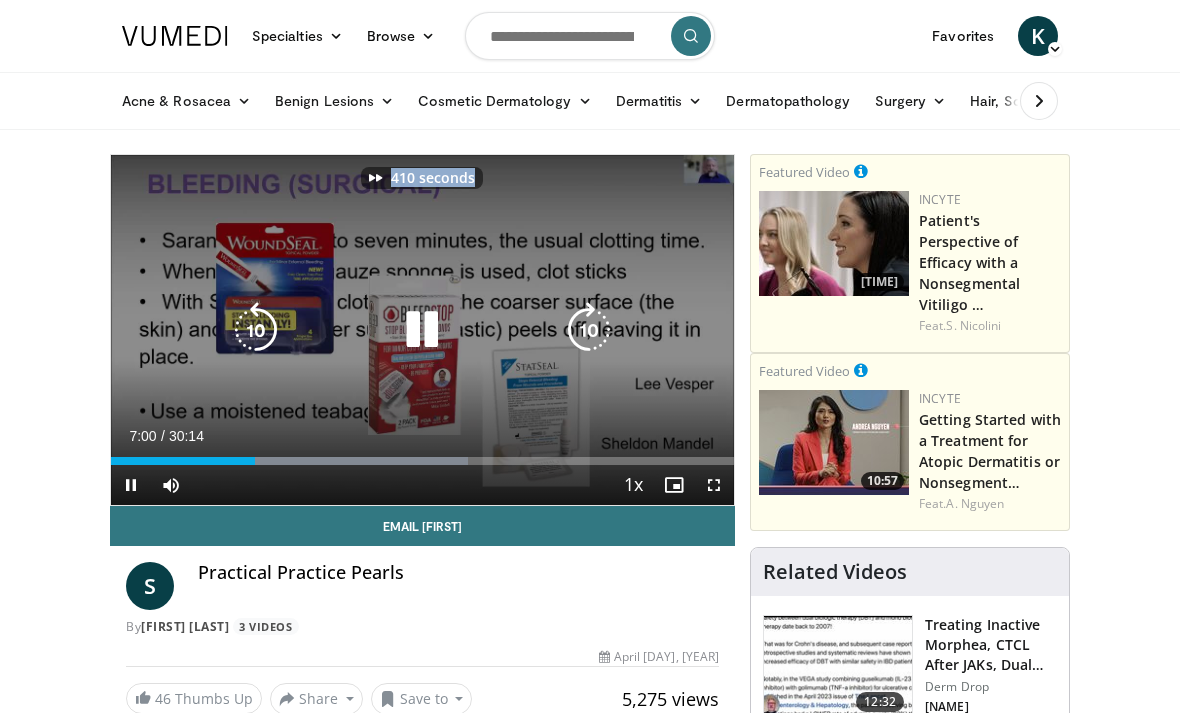 click at bounding box center (589, 330) 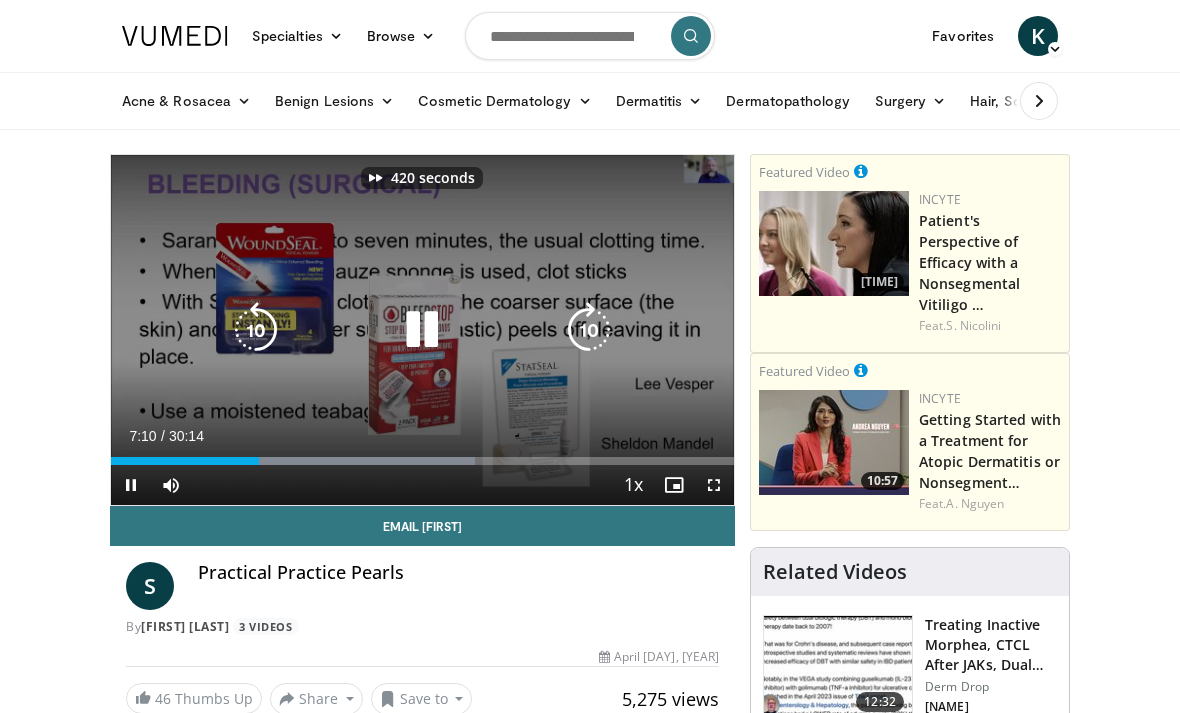 click at bounding box center [589, 330] 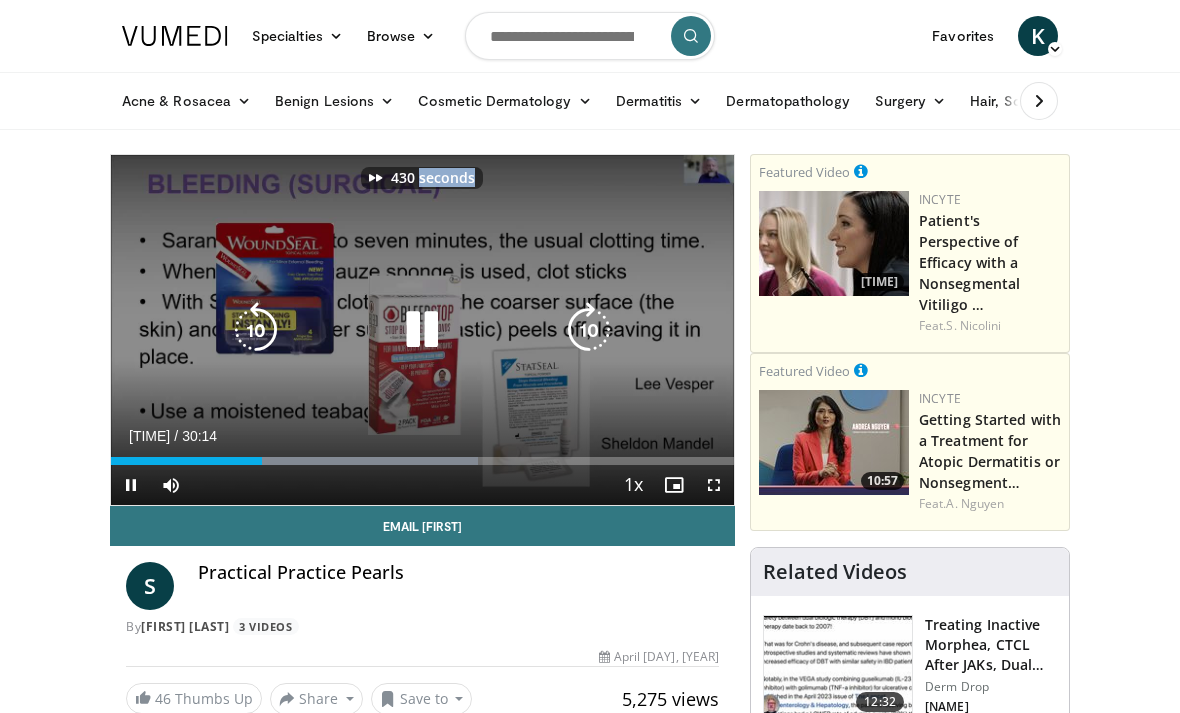 click at bounding box center (589, 330) 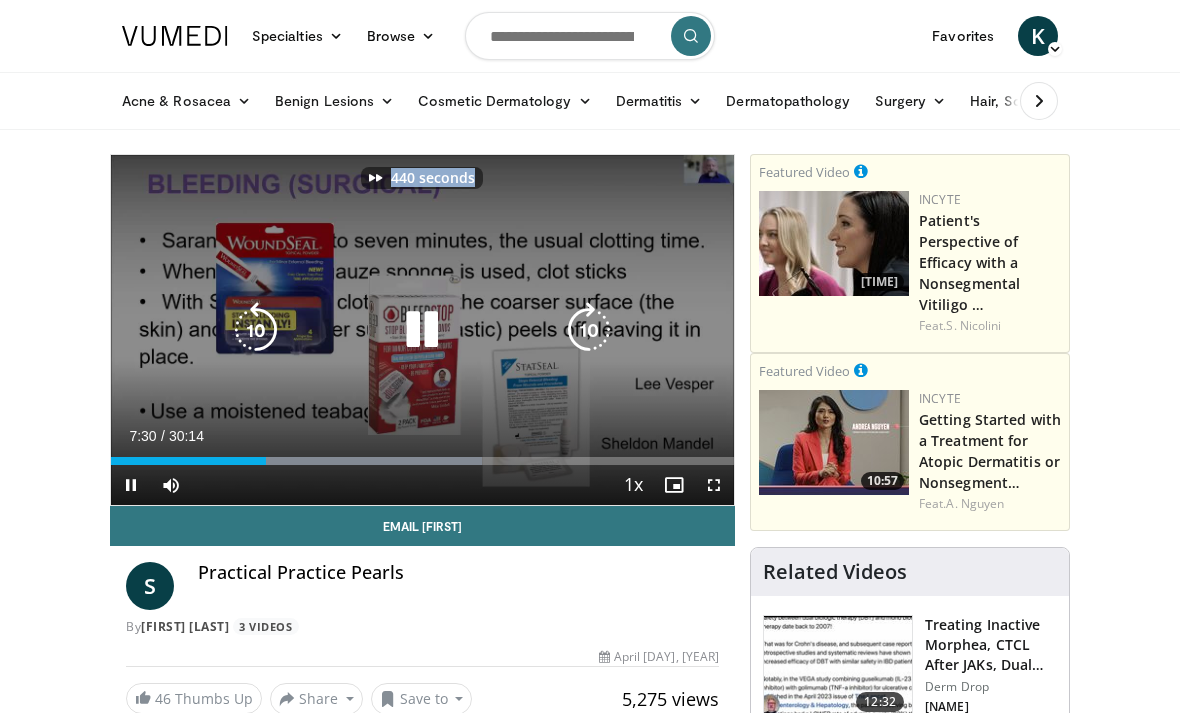 click at bounding box center (589, 330) 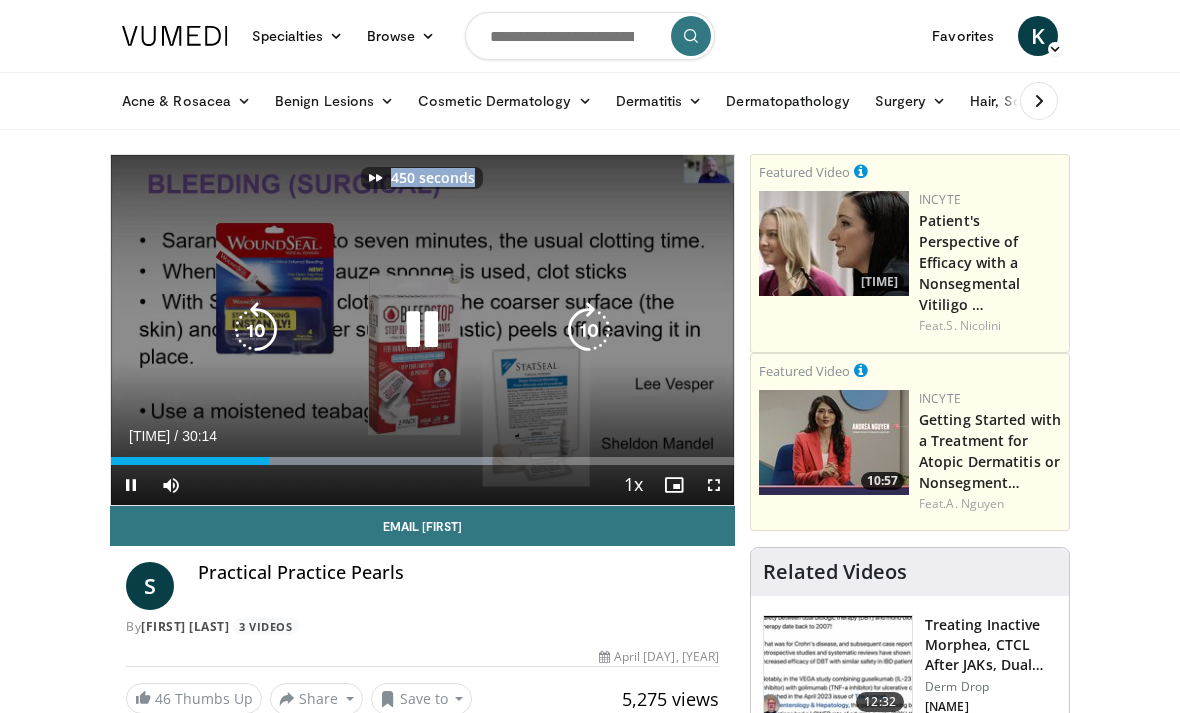 click at bounding box center (589, 330) 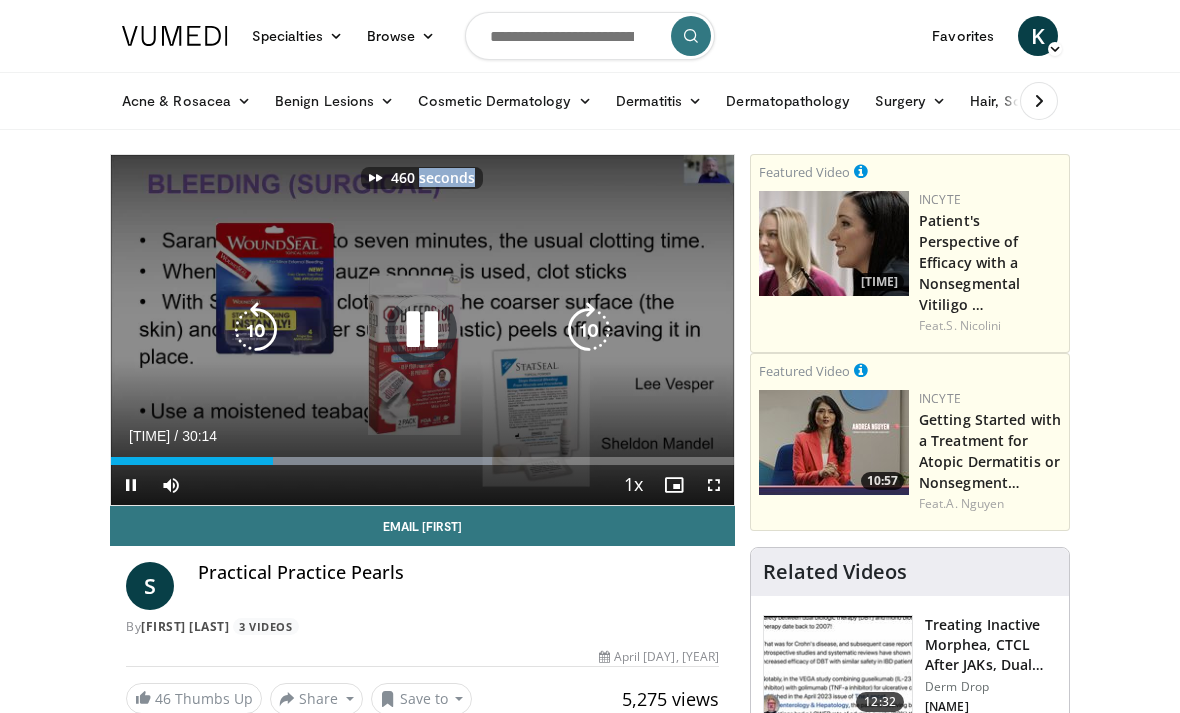 click at bounding box center [589, 330] 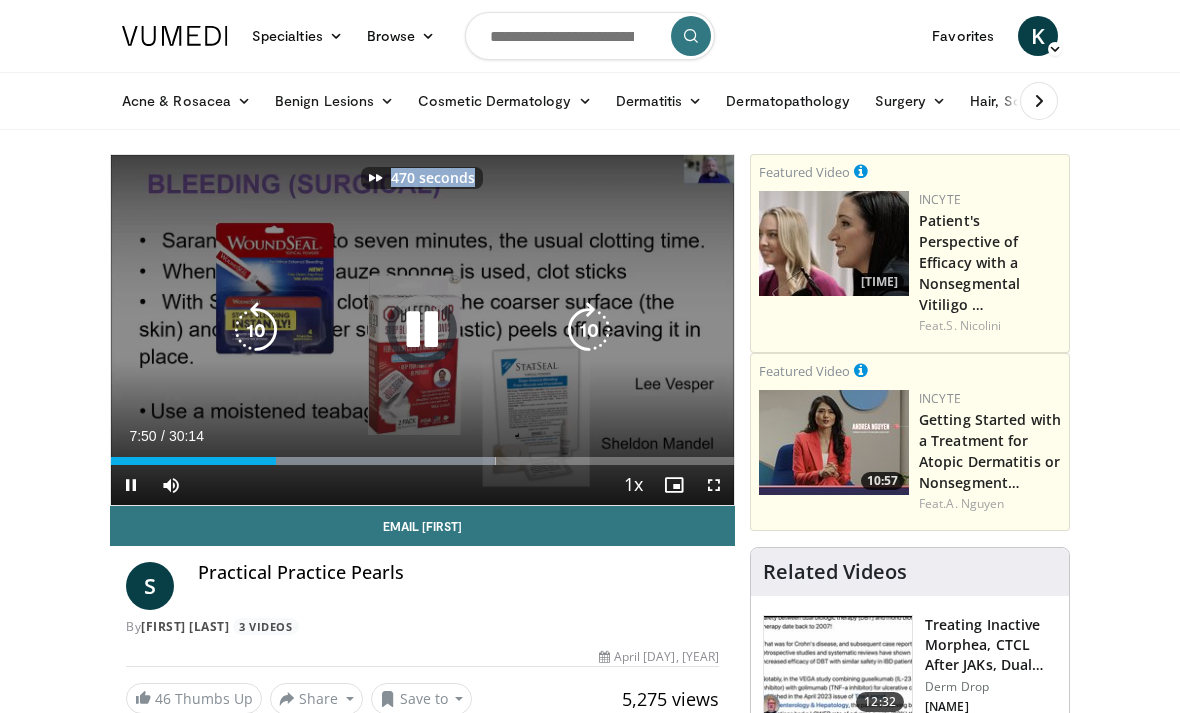 click at bounding box center [589, 330] 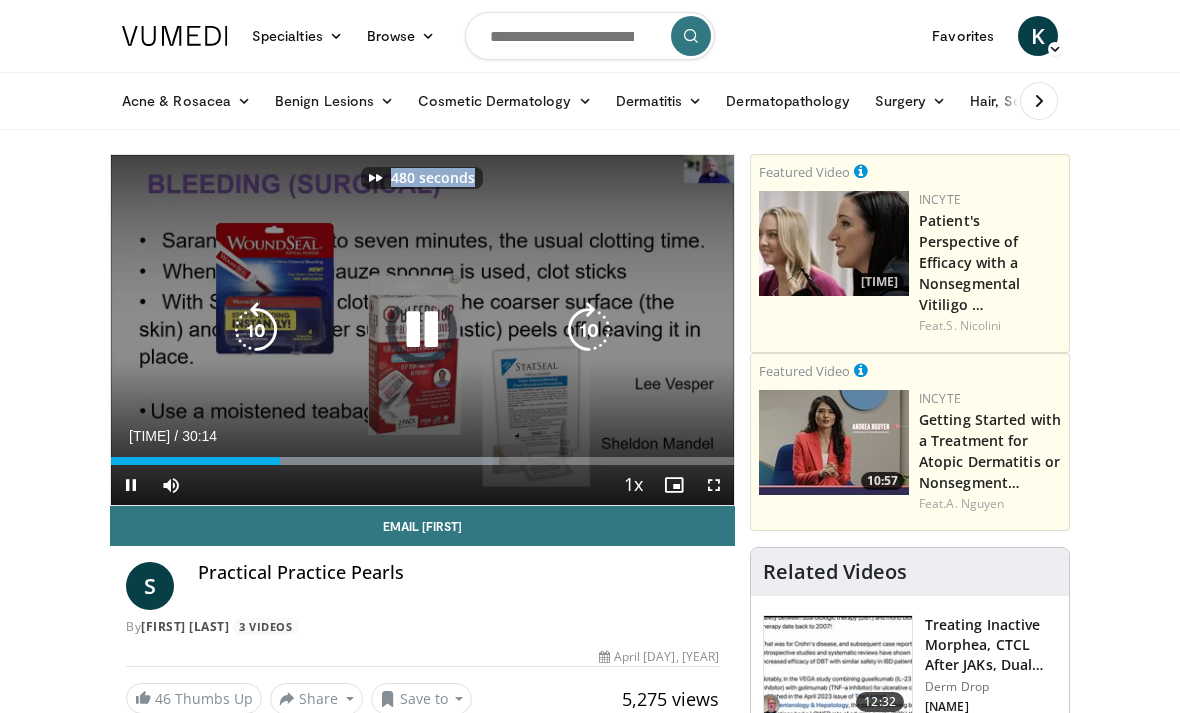 click at bounding box center (589, 330) 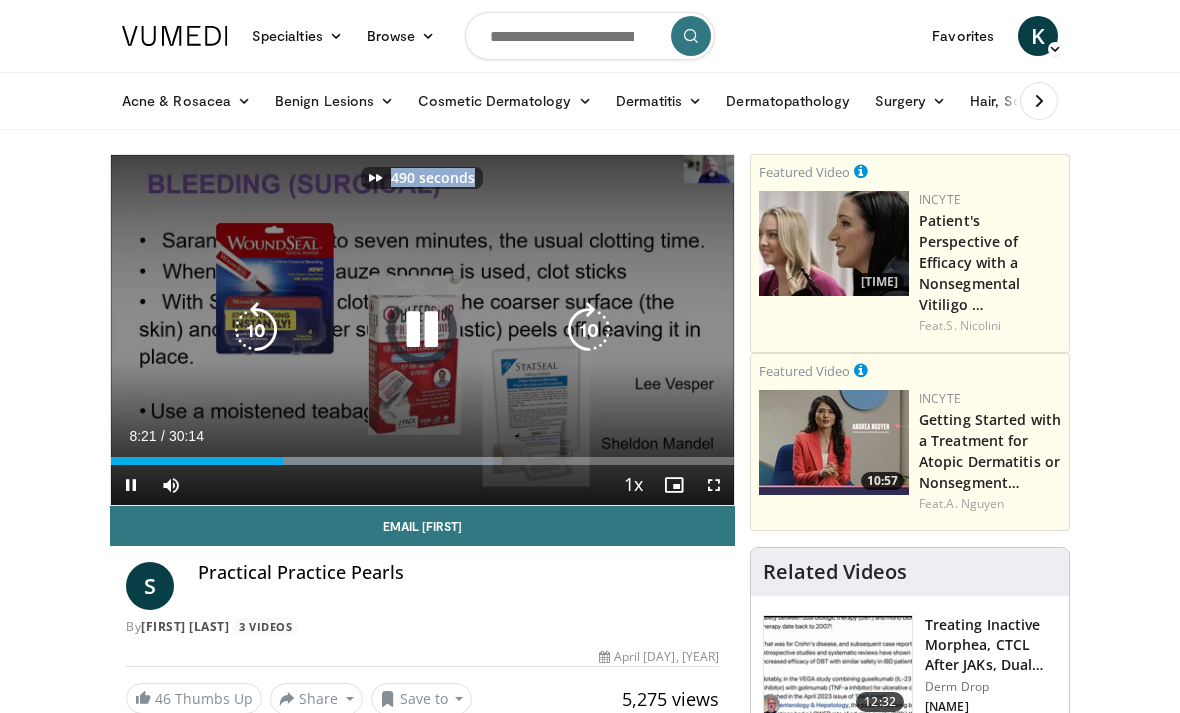 click at bounding box center [589, 330] 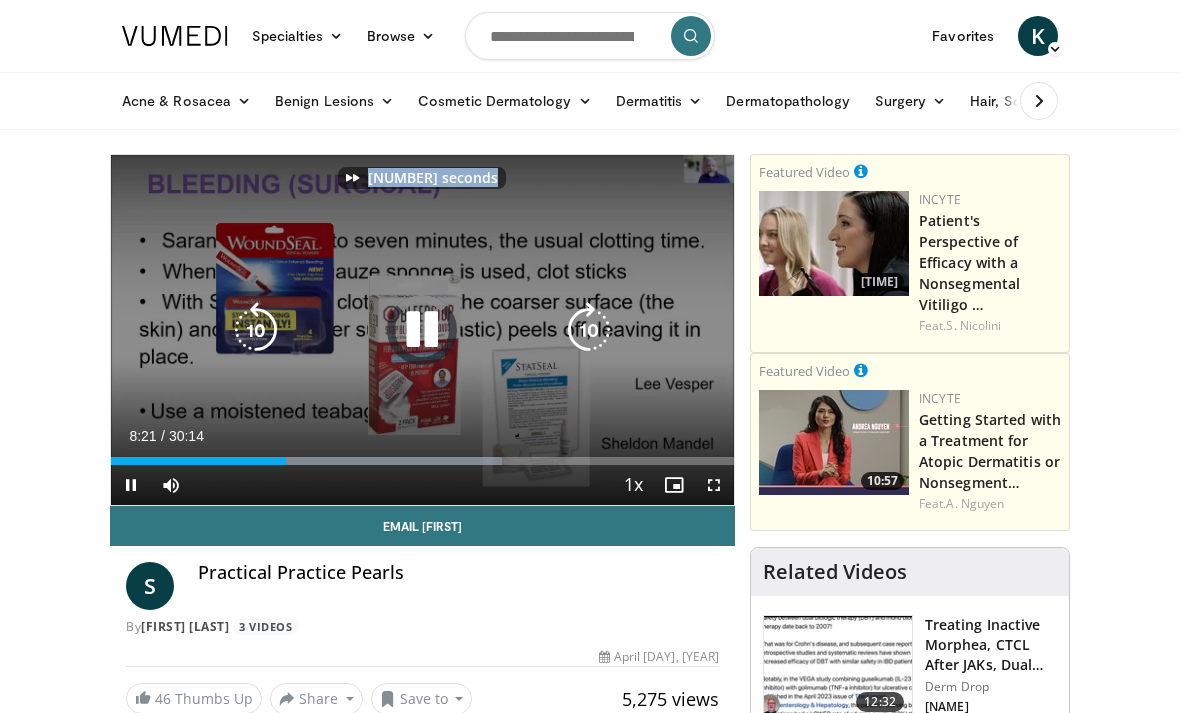 click at bounding box center (589, 330) 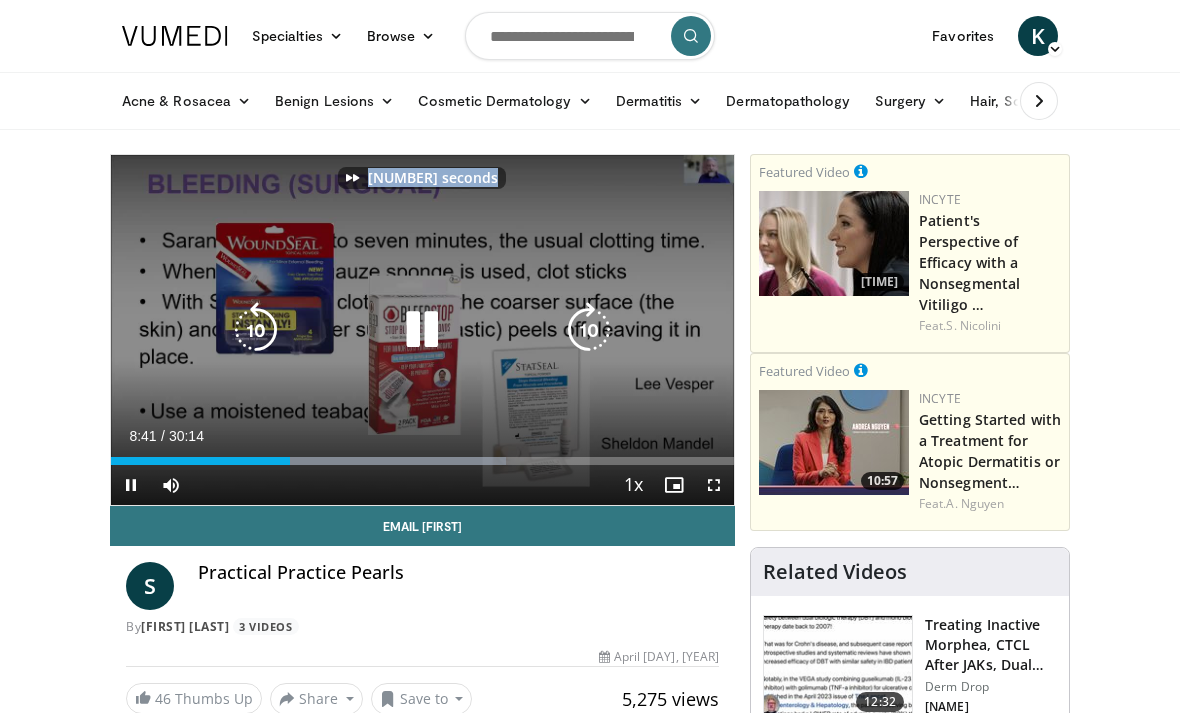 click at bounding box center (589, 330) 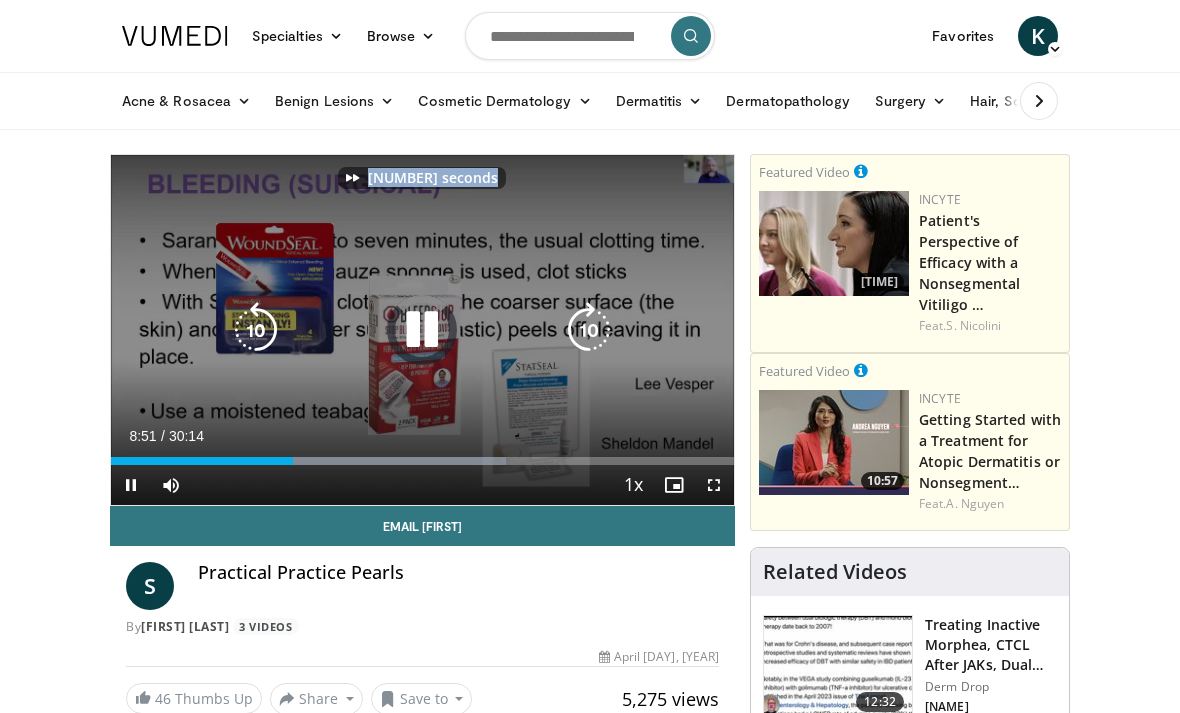 click at bounding box center [589, 330] 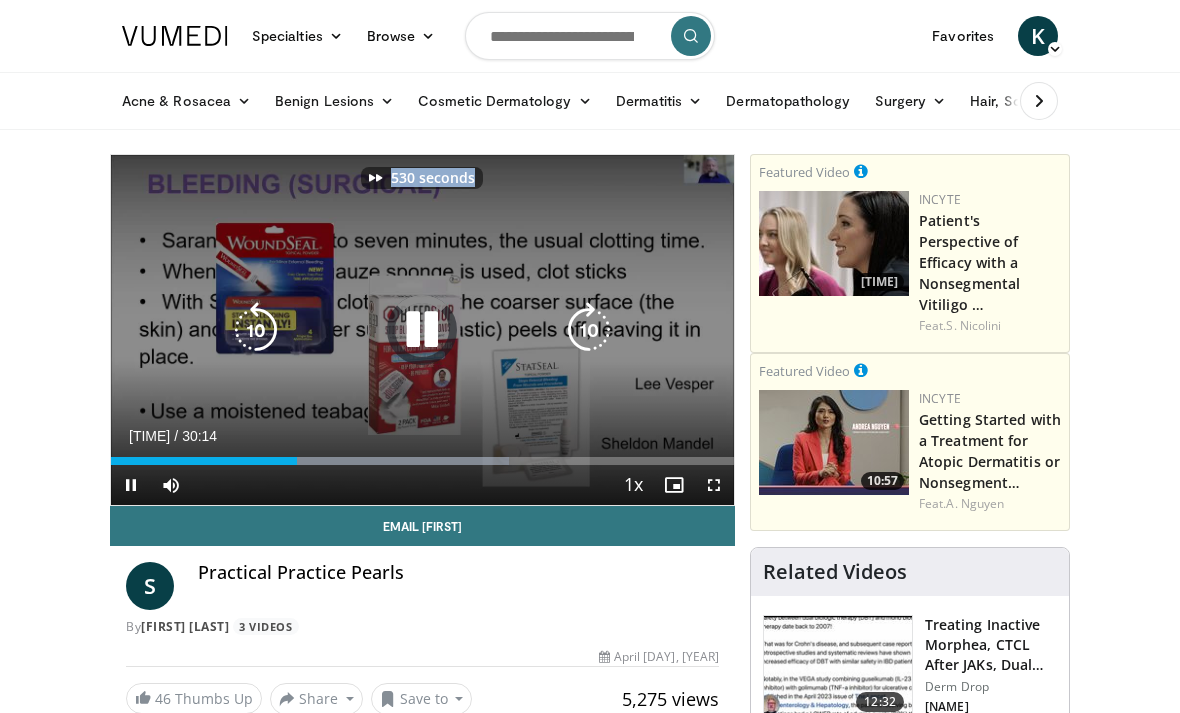 click at bounding box center (589, 330) 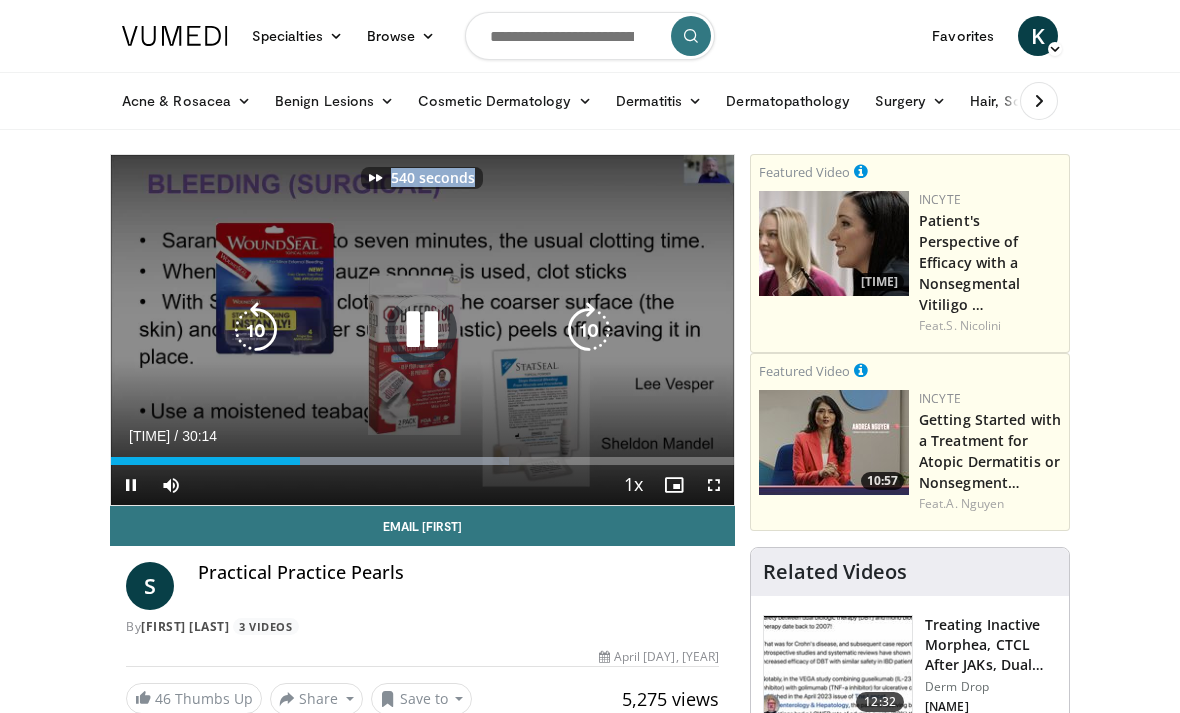 click at bounding box center [589, 330] 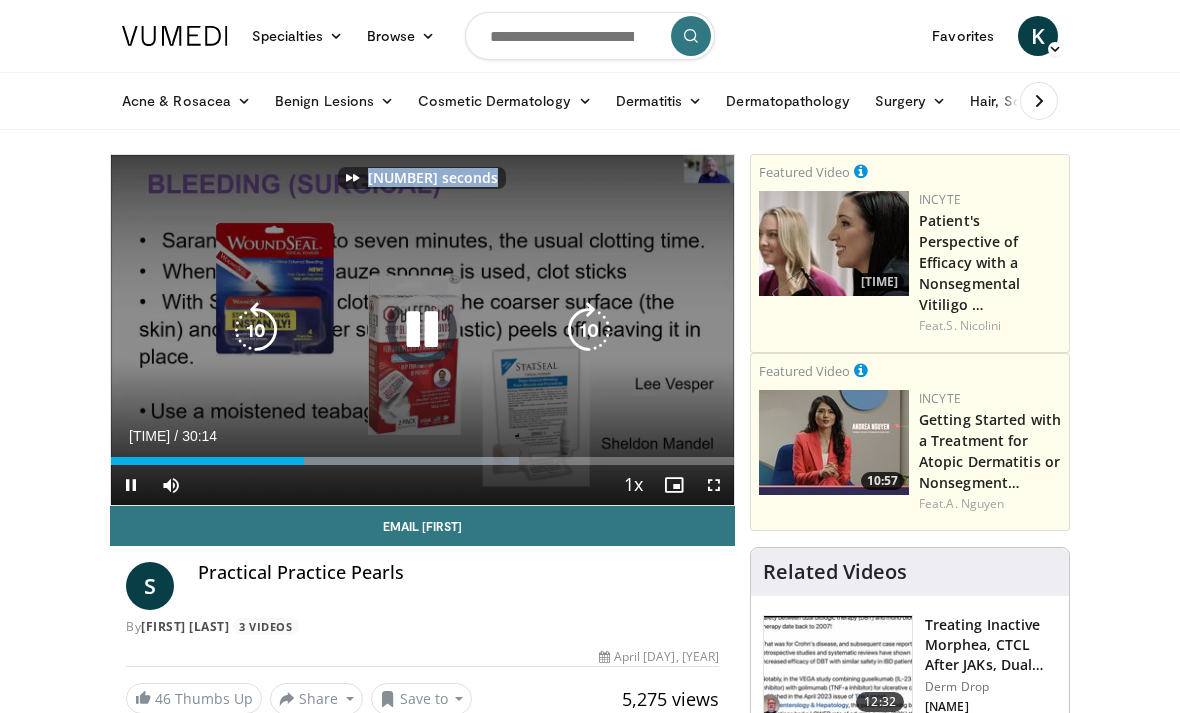 click at bounding box center [589, 330] 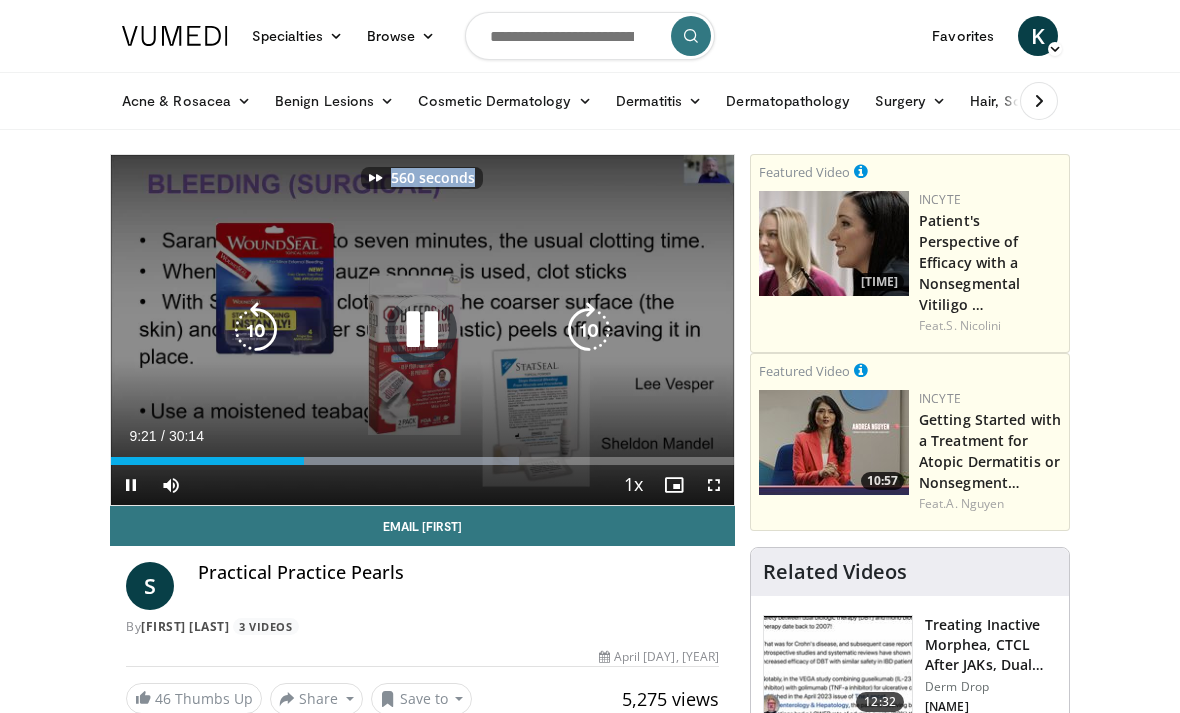 click at bounding box center (589, 330) 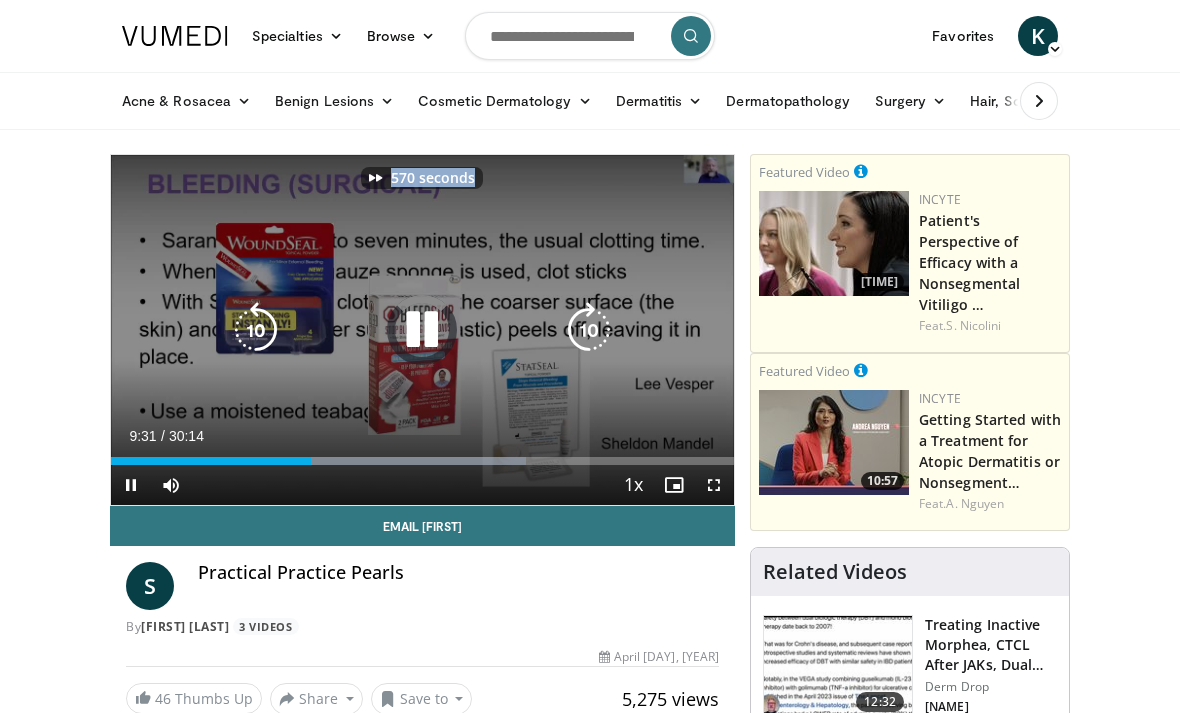 click at bounding box center (589, 330) 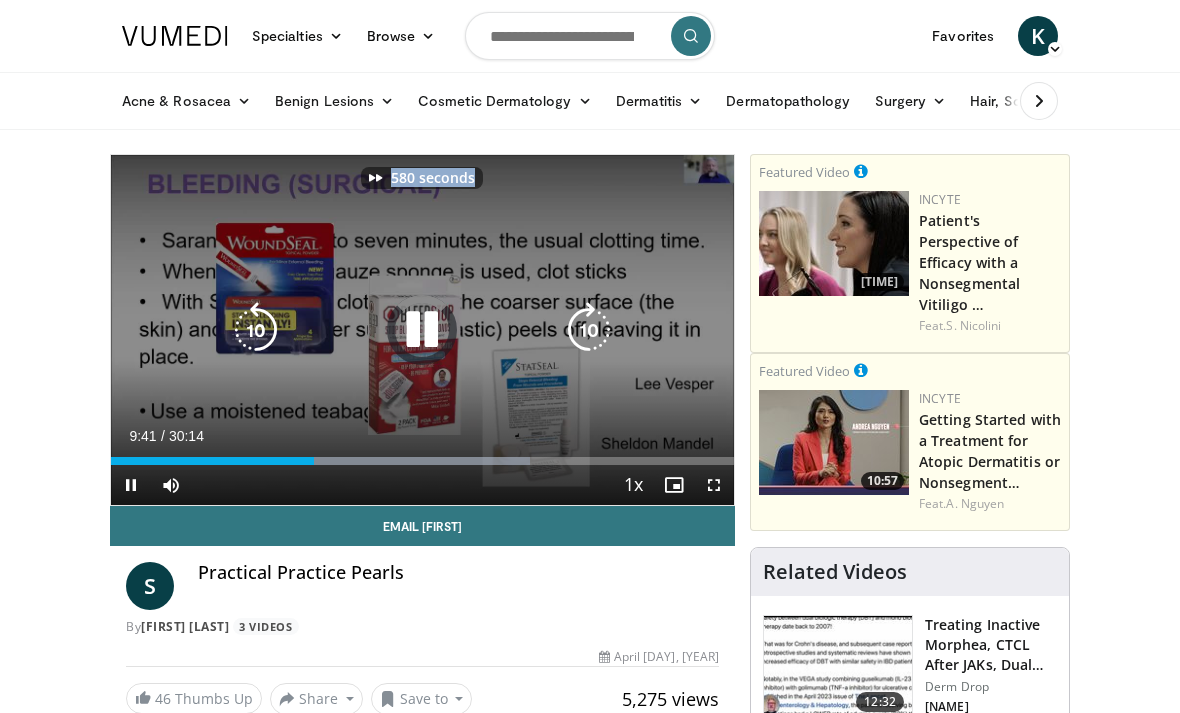 click at bounding box center [589, 330] 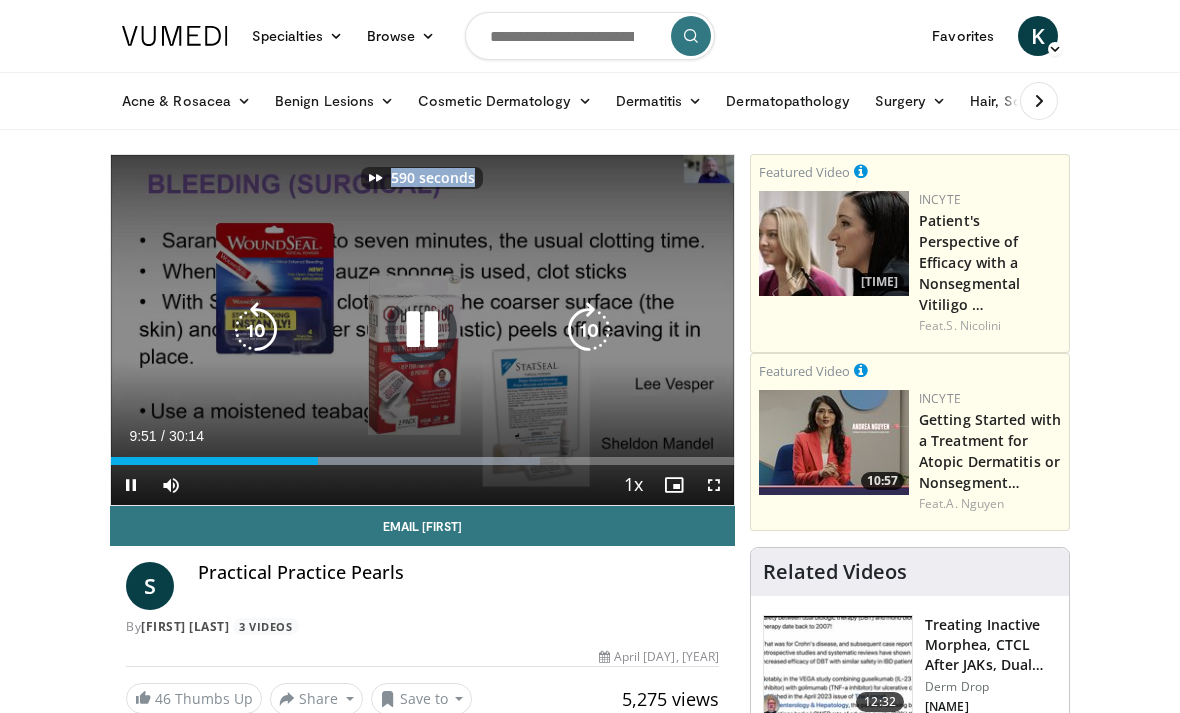 click at bounding box center [589, 330] 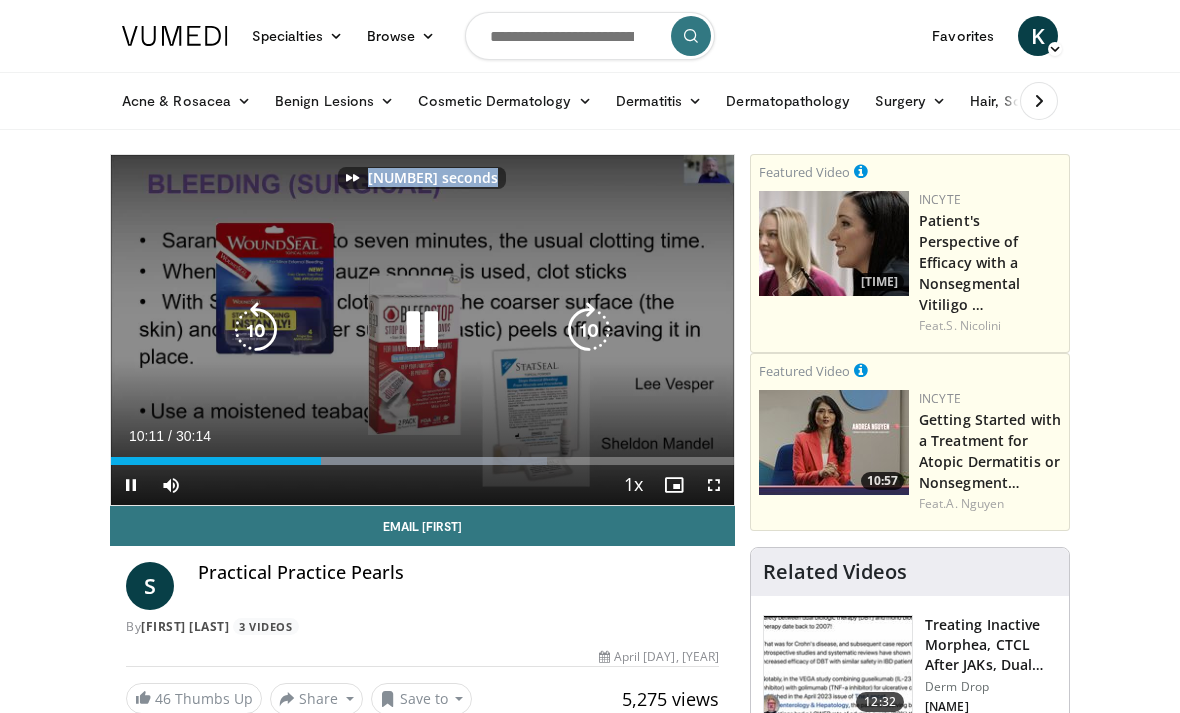 click at bounding box center [589, 330] 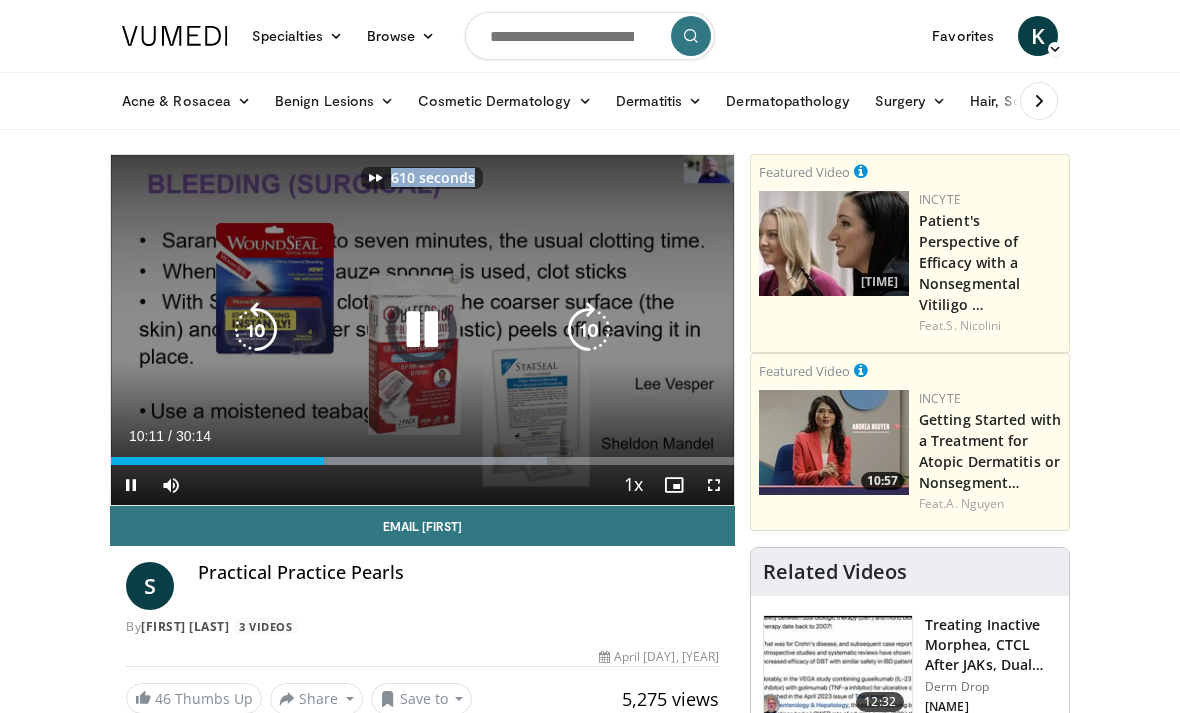 click at bounding box center [589, 330] 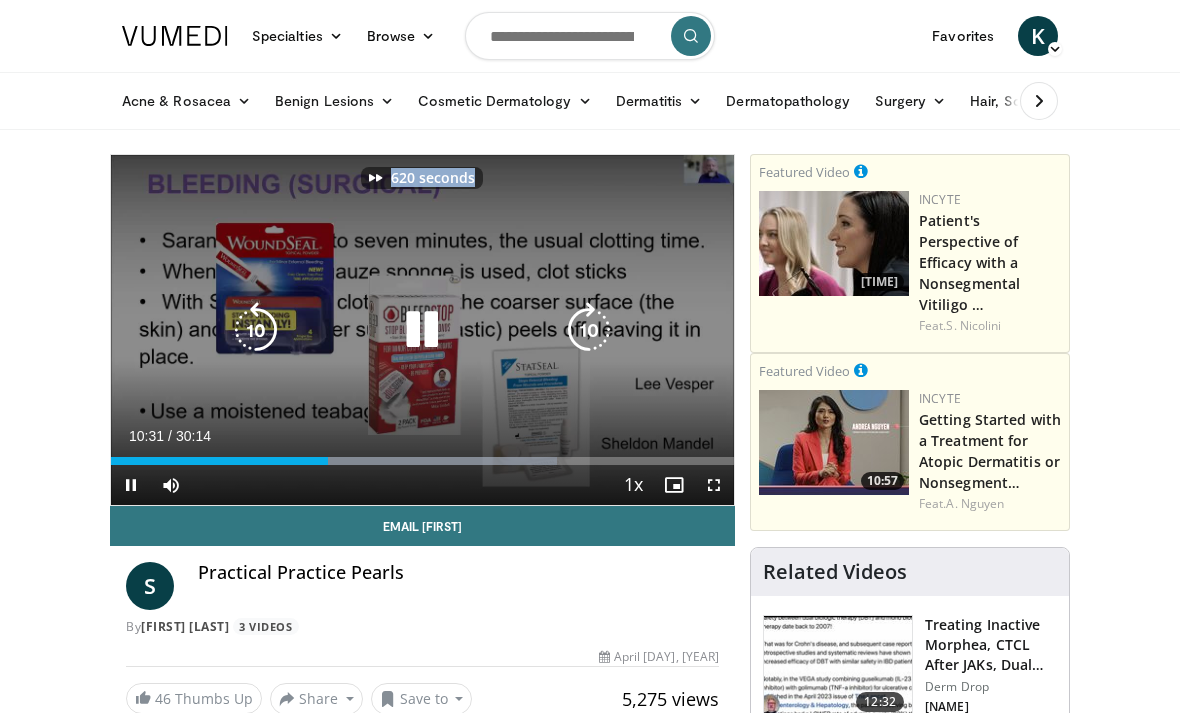 click at bounding box center [589, 330] 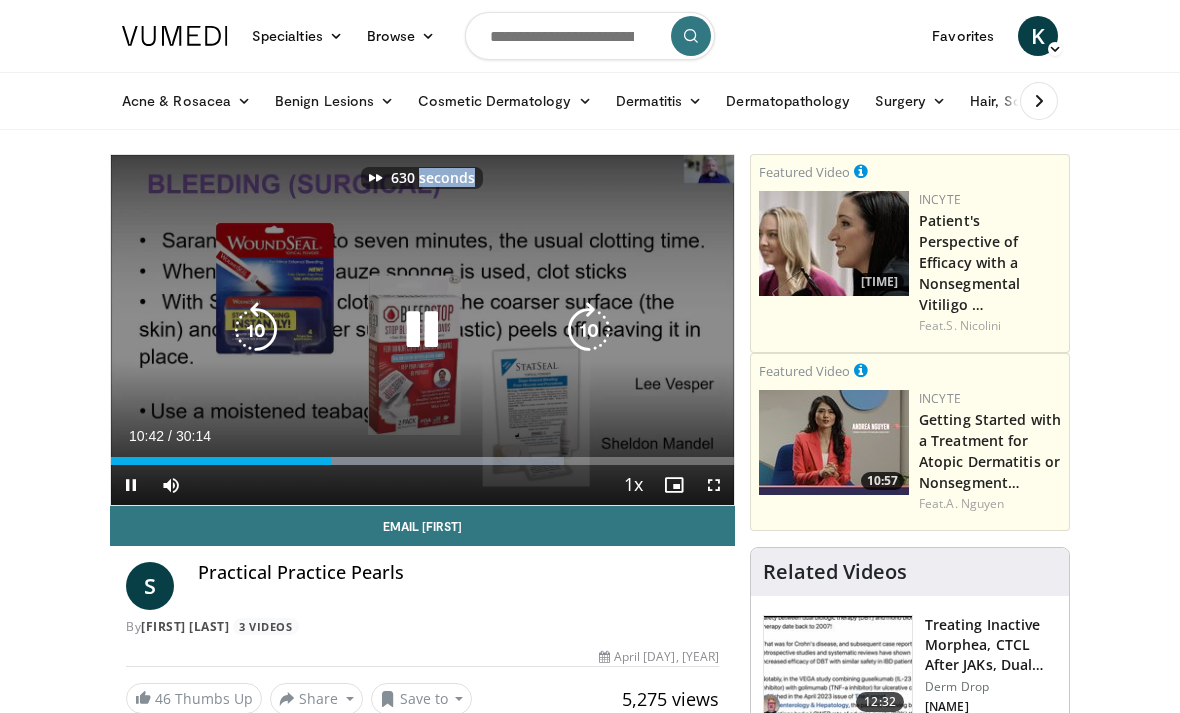 click at bounding box center (589, 330) 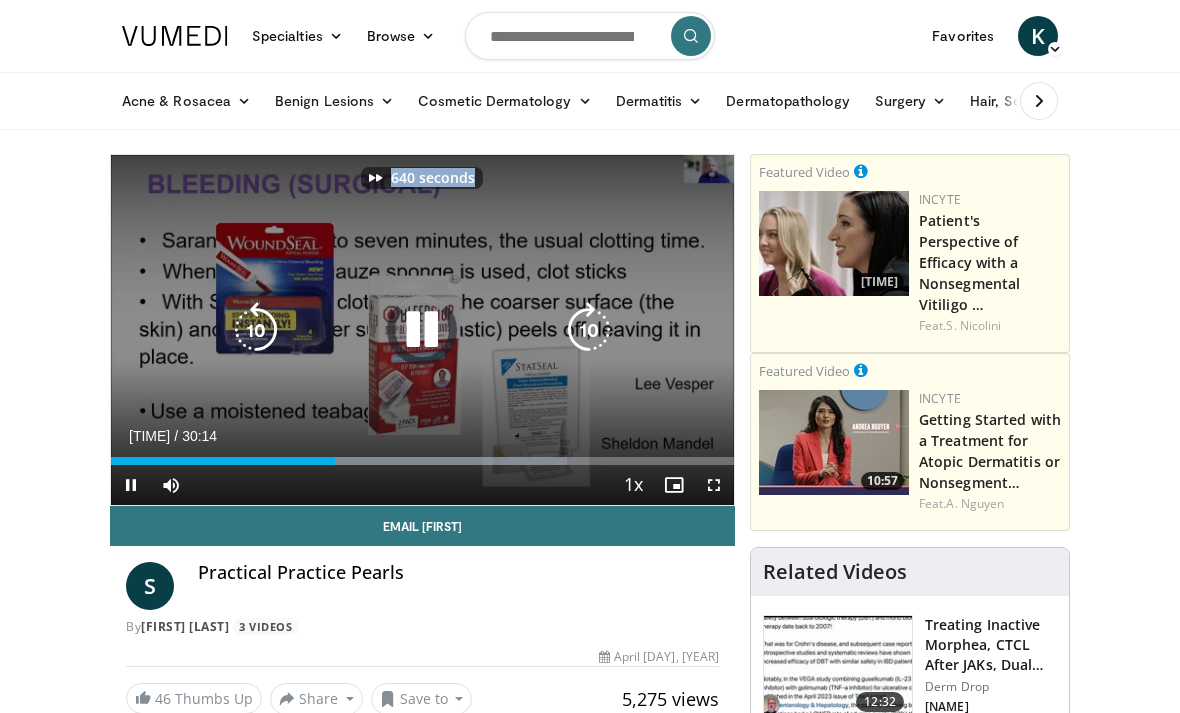 click at bounding box center [589, 330] 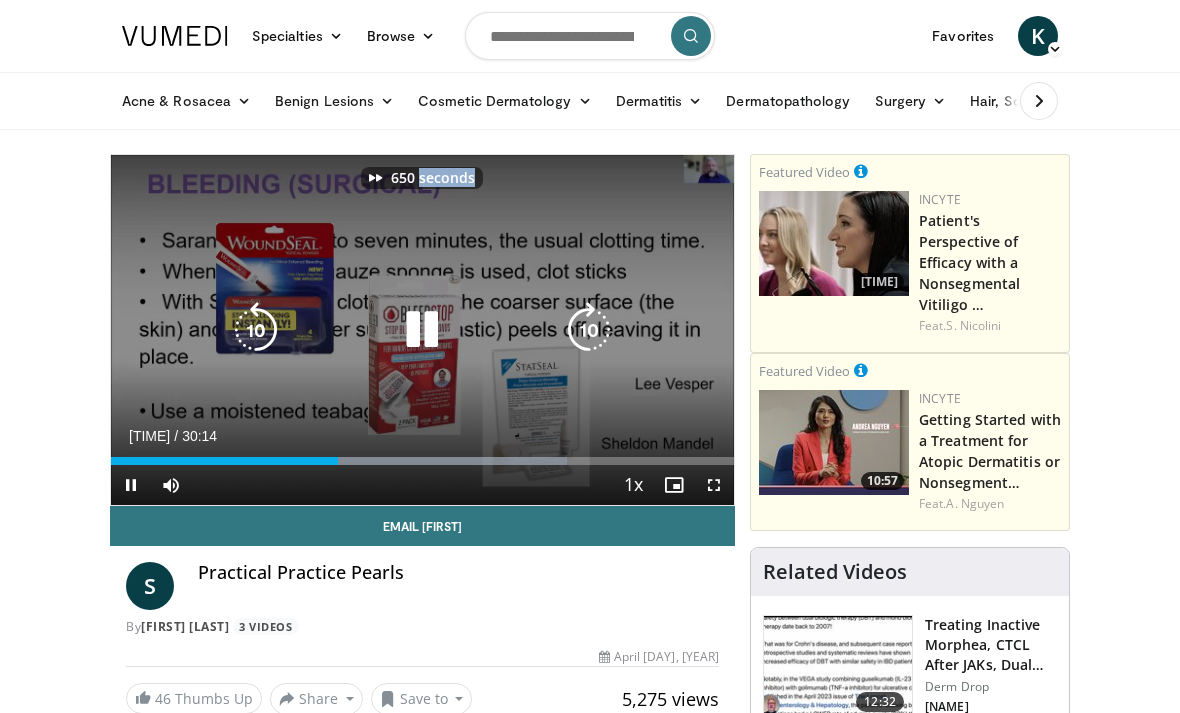 click at bounding box center [589, 330] 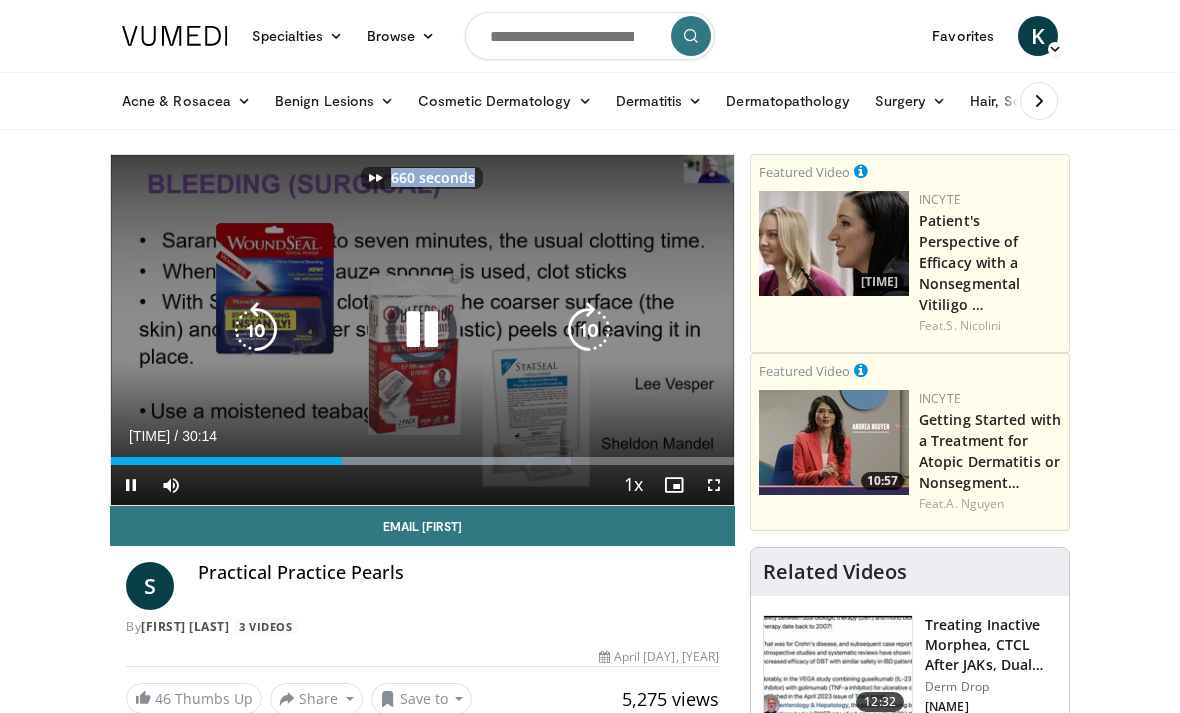 click at bounding box center [589, 330] 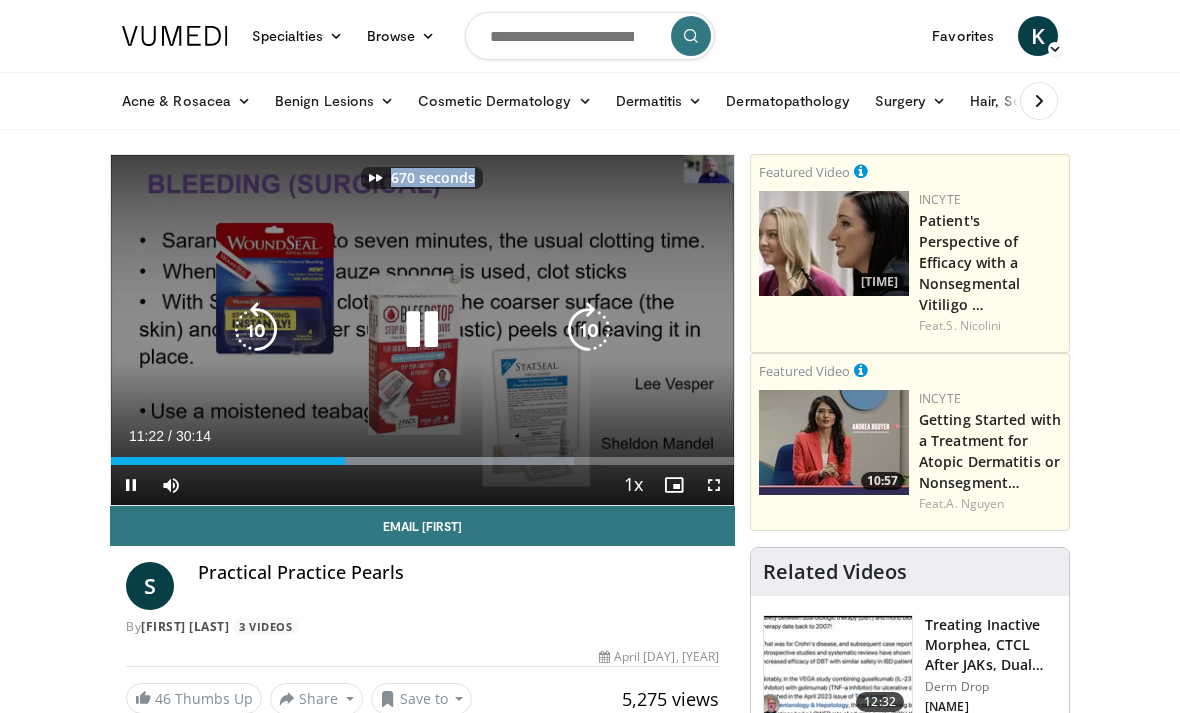 click at bounding box center (589, 330) 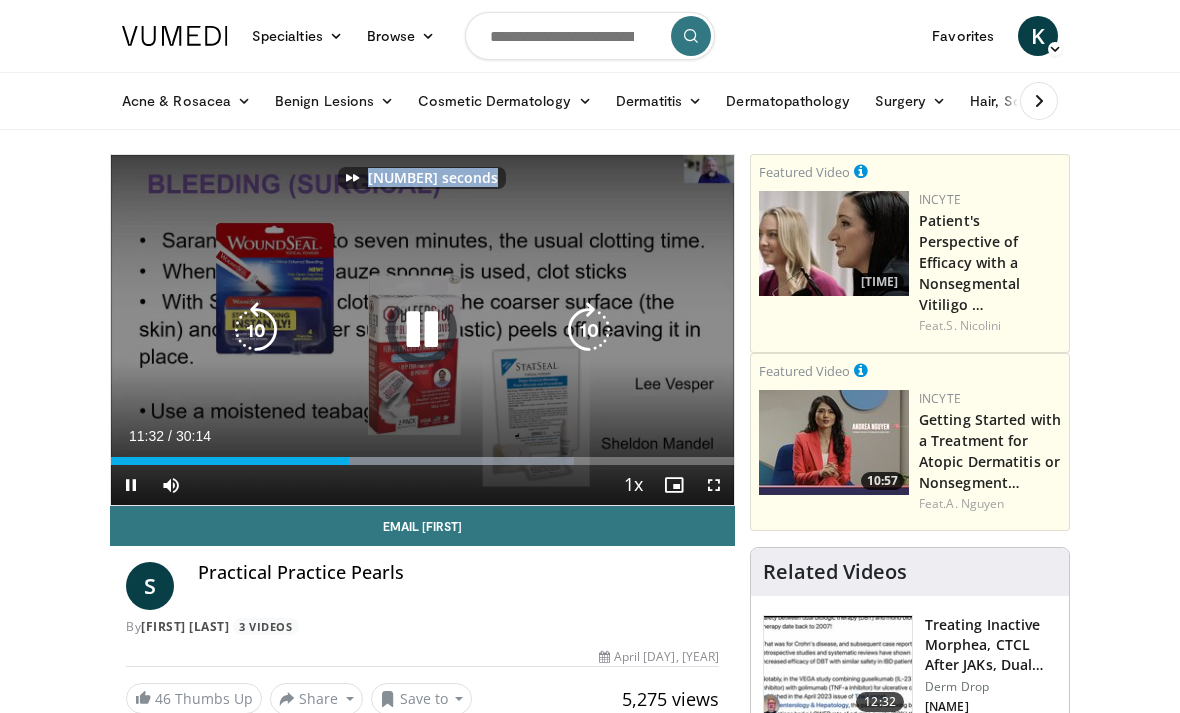 click at bounding box center [589, 330] 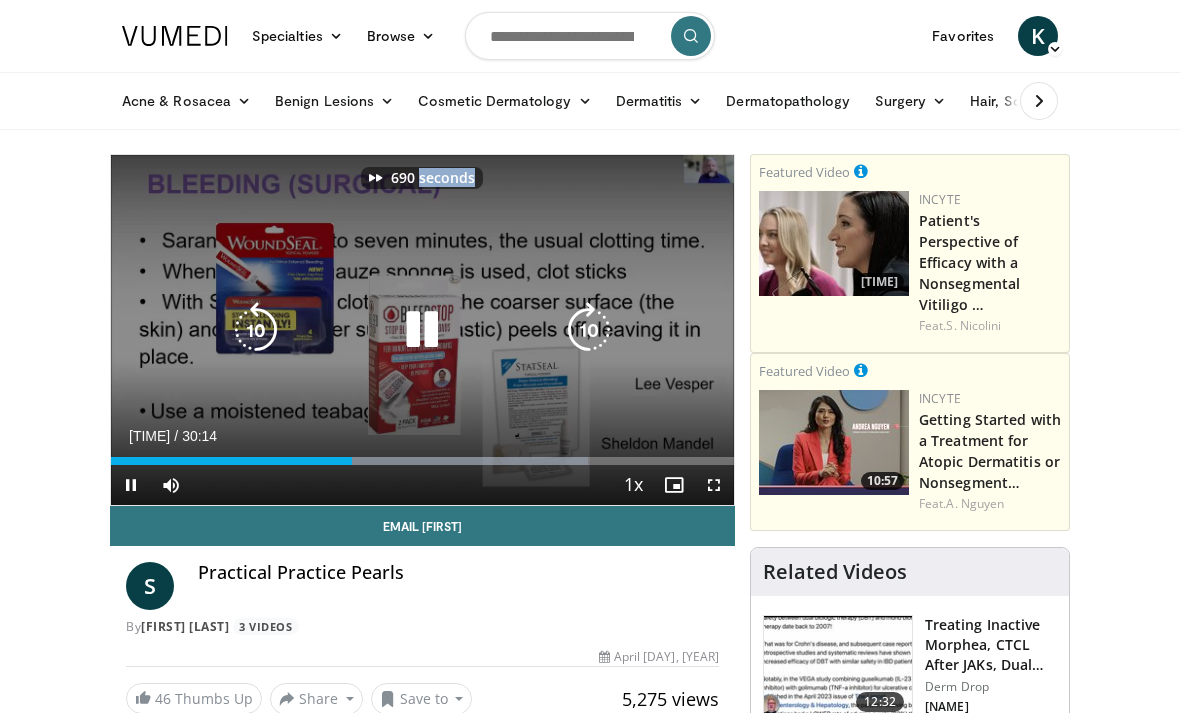 click at bounding box center (589, 330) 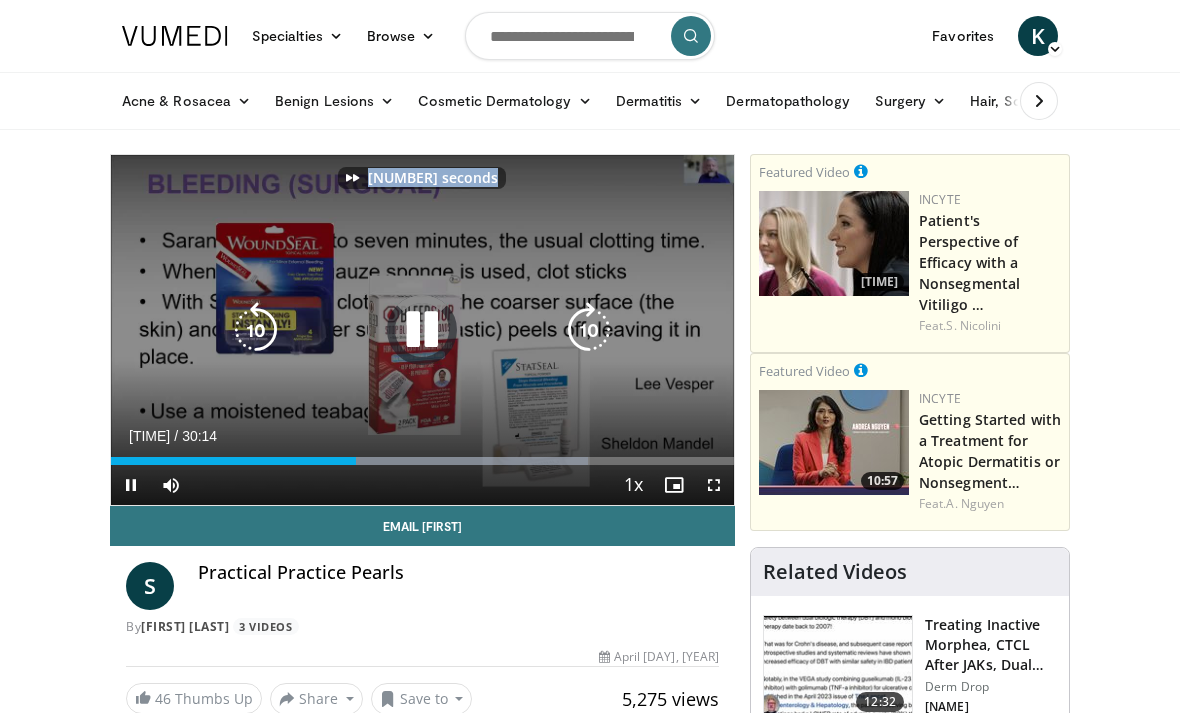 click at bounding box center (589, 330) 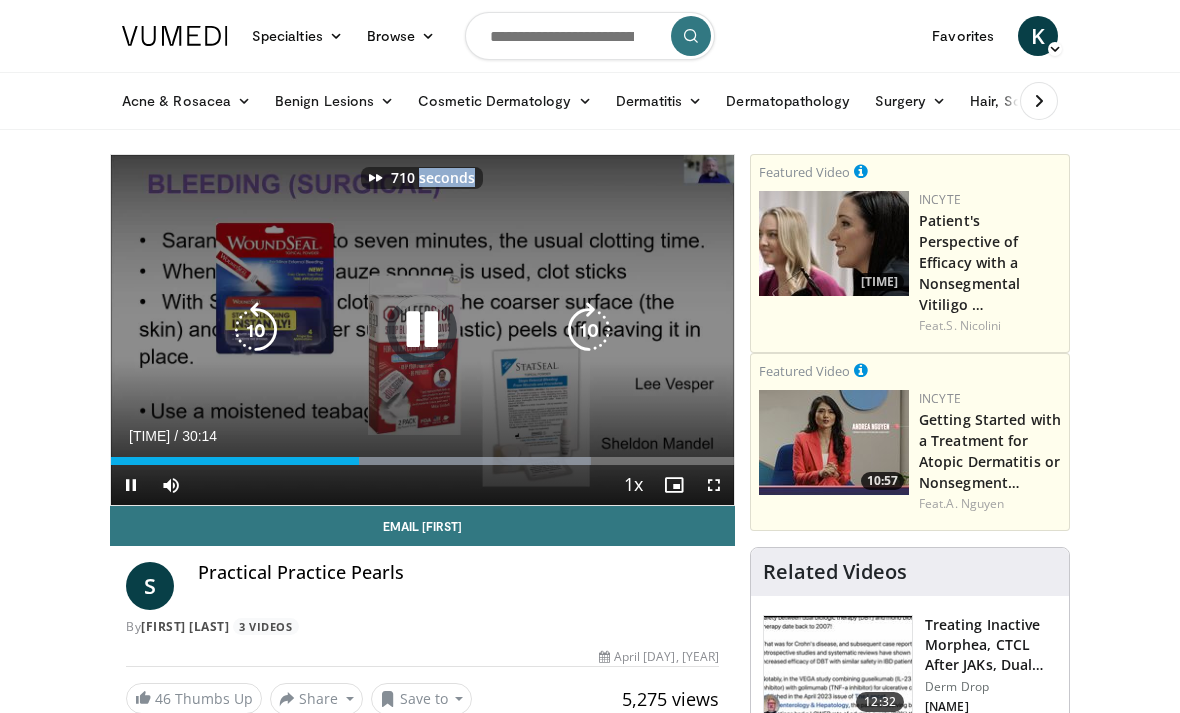 click at bounding box center [589, 330] 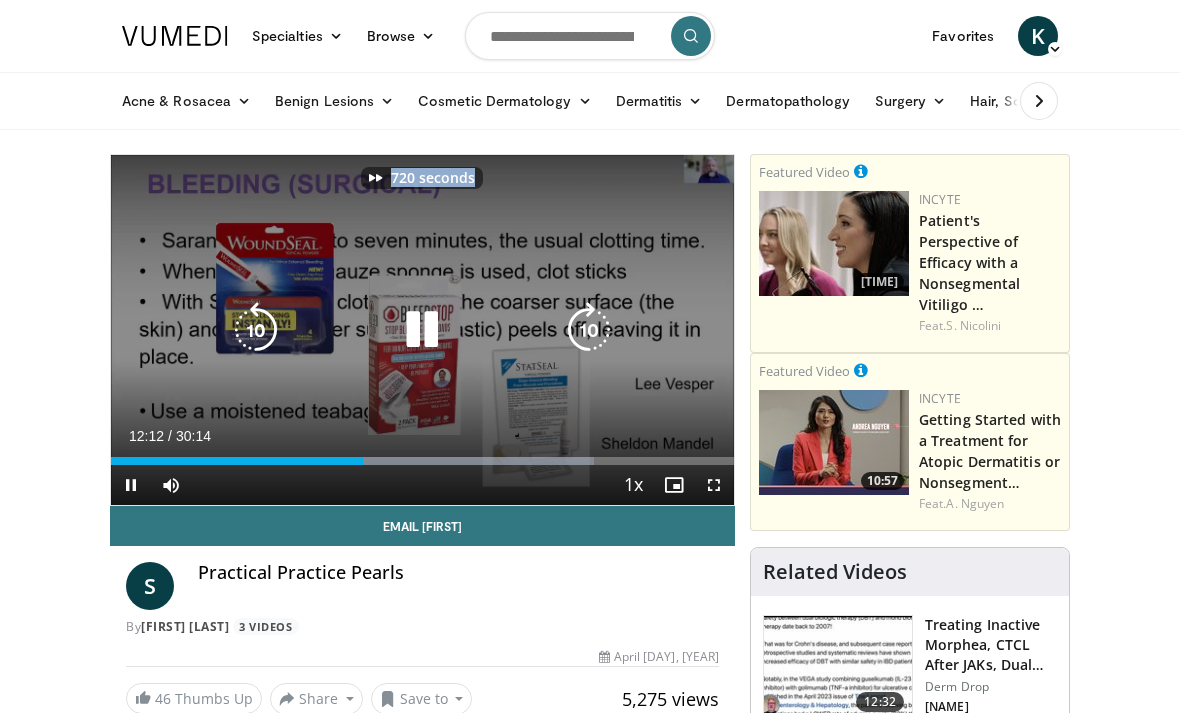 click at bounding box center [589, 330] 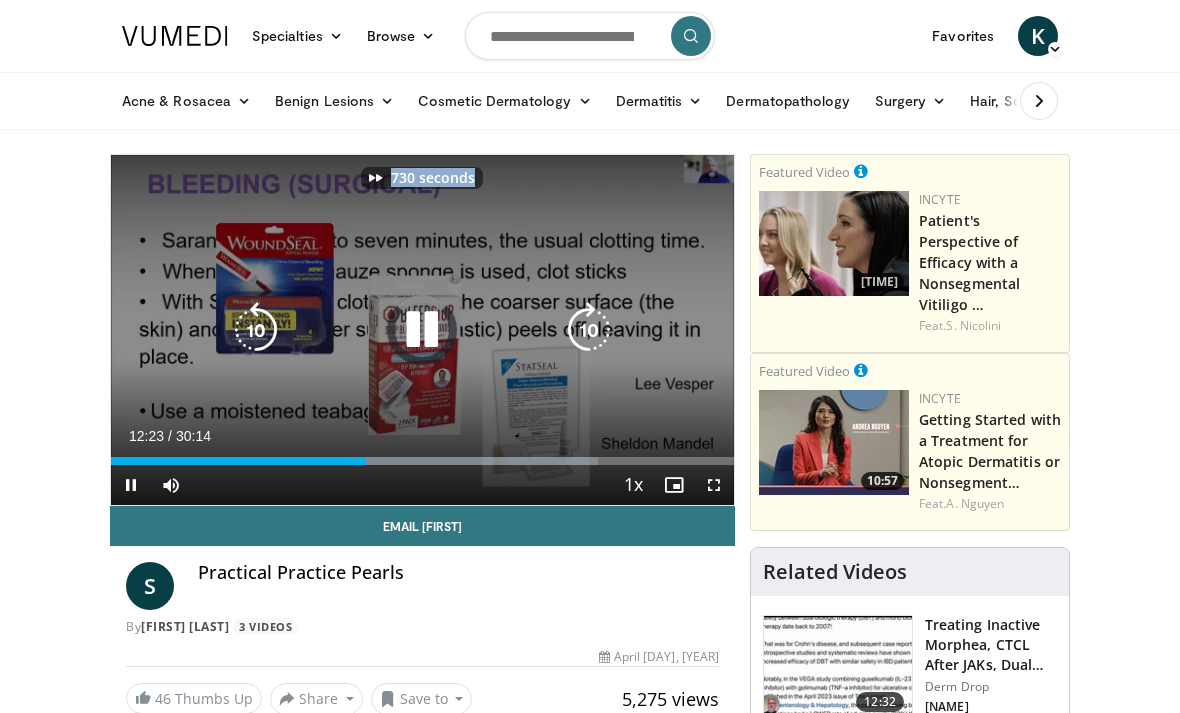 click at bounding box center (589, 330) 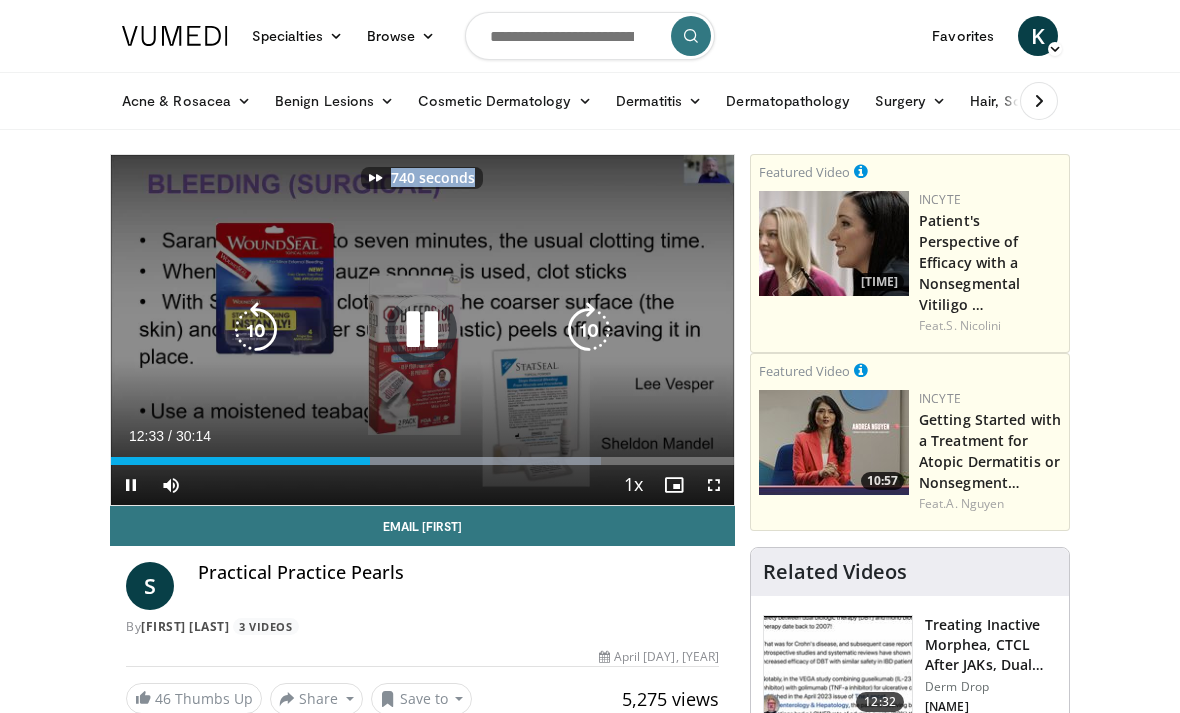 click at bounding box center [589, 330] 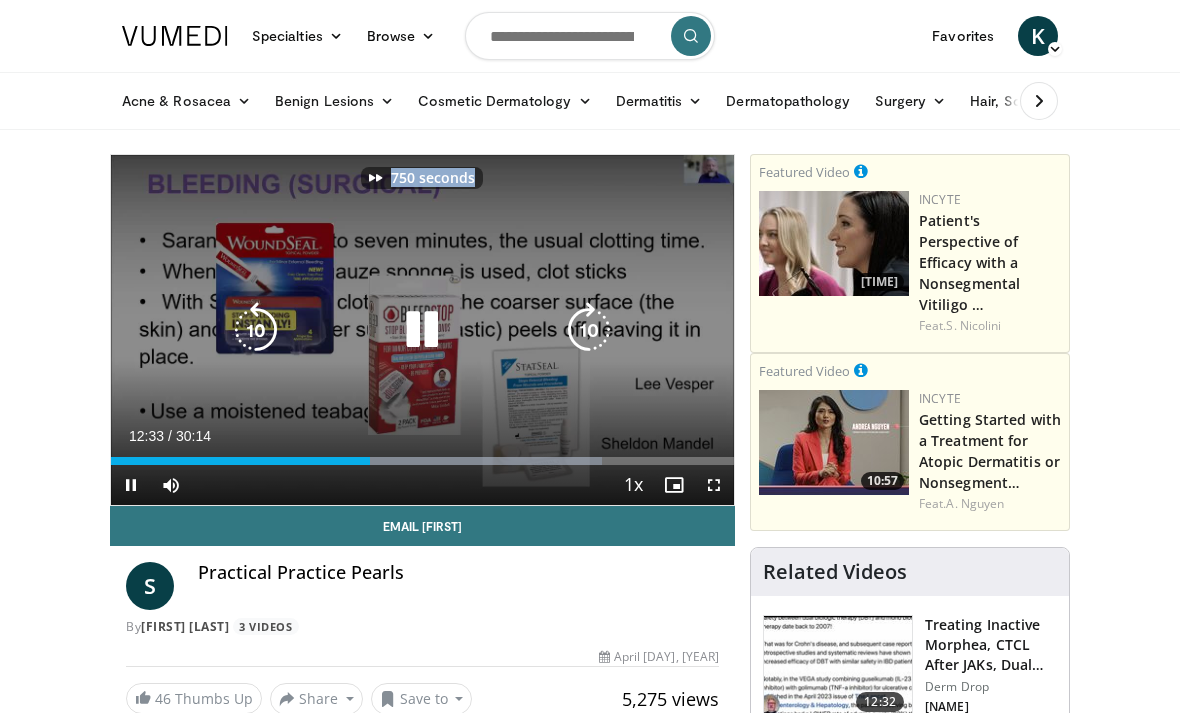 click at bounding box center (589, 330) 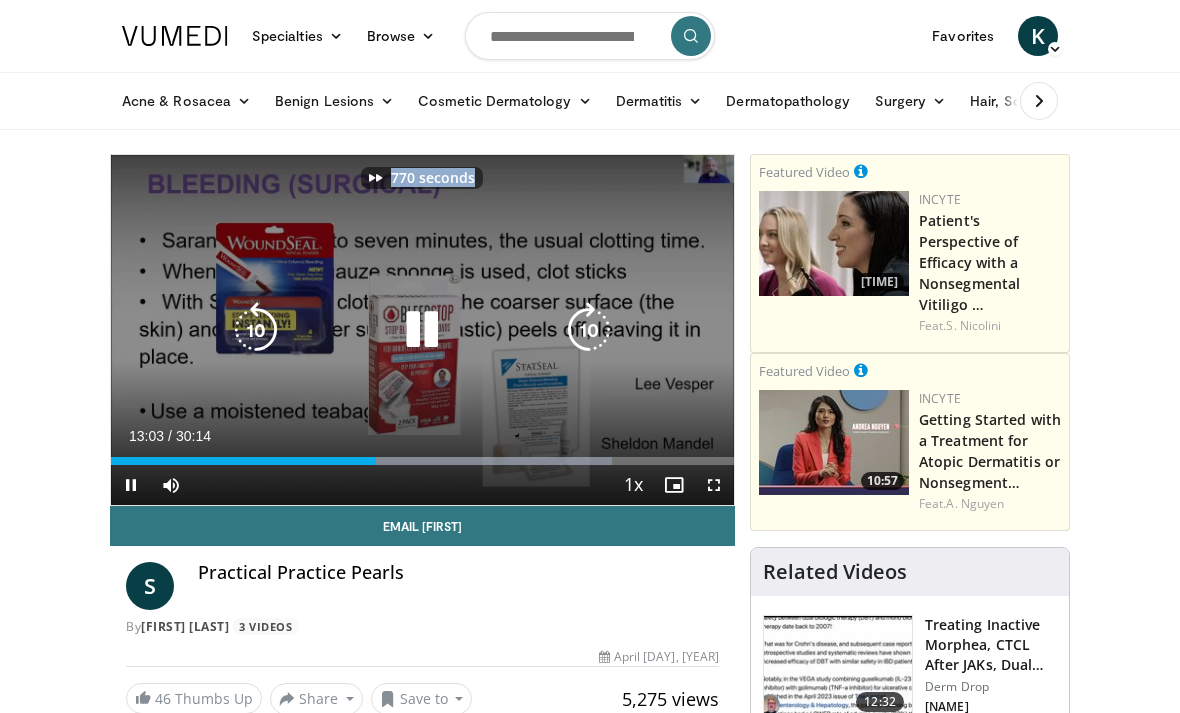 click at bounding box center [589, 330] 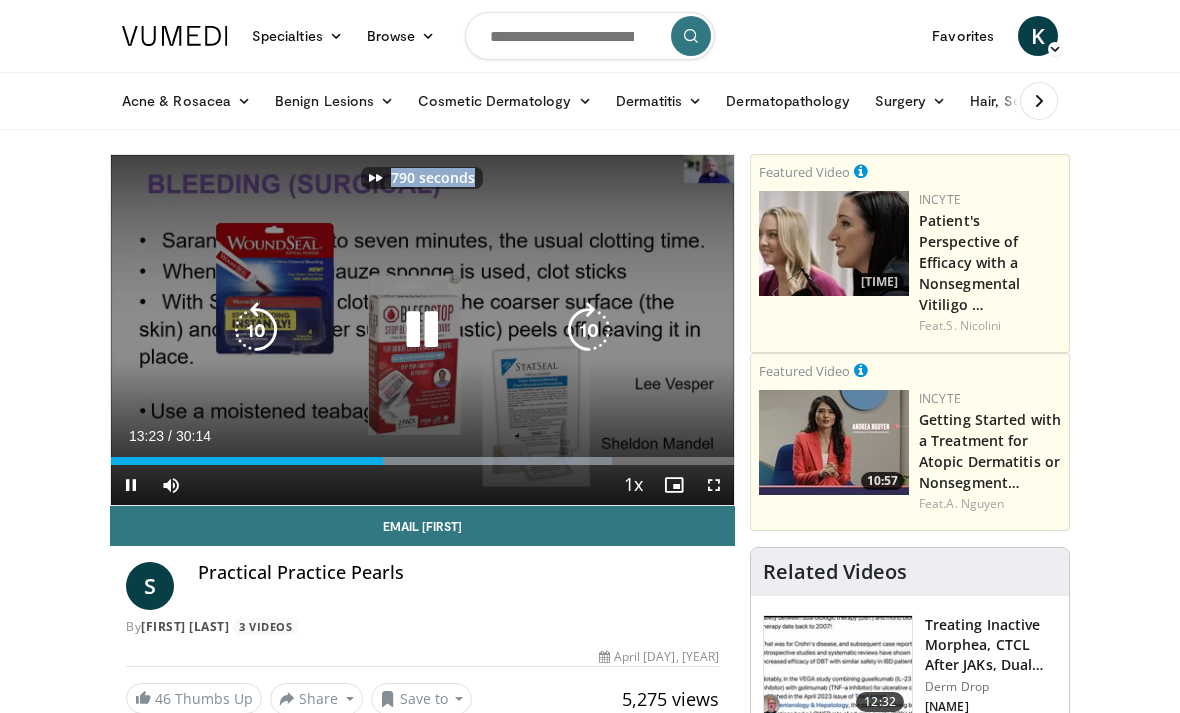 click at bounding box center [589, 330] 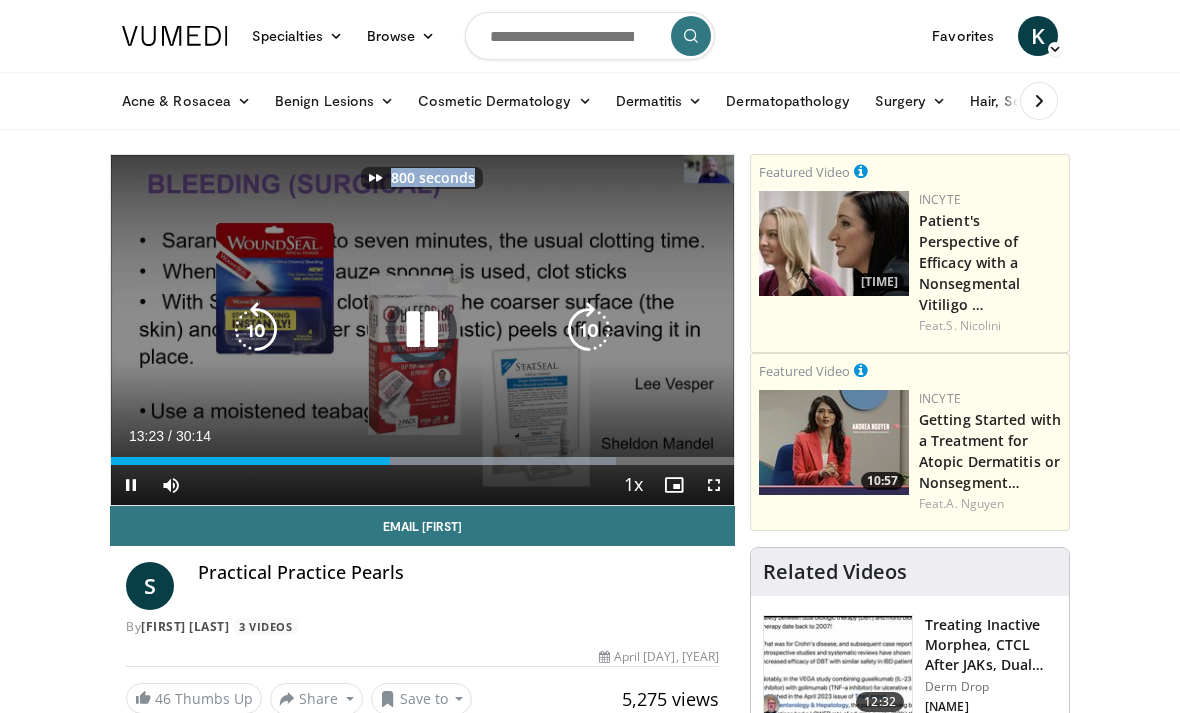 click at bounding box center [589, 330] 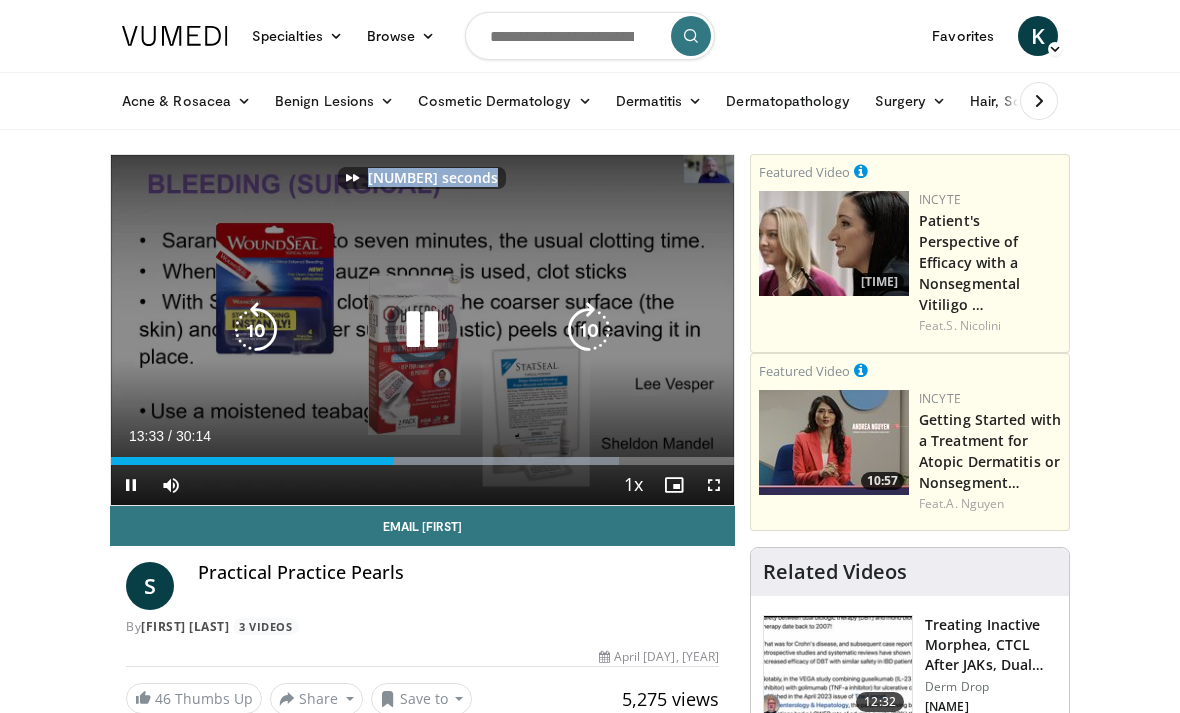 click at bounding box center [589, 330] 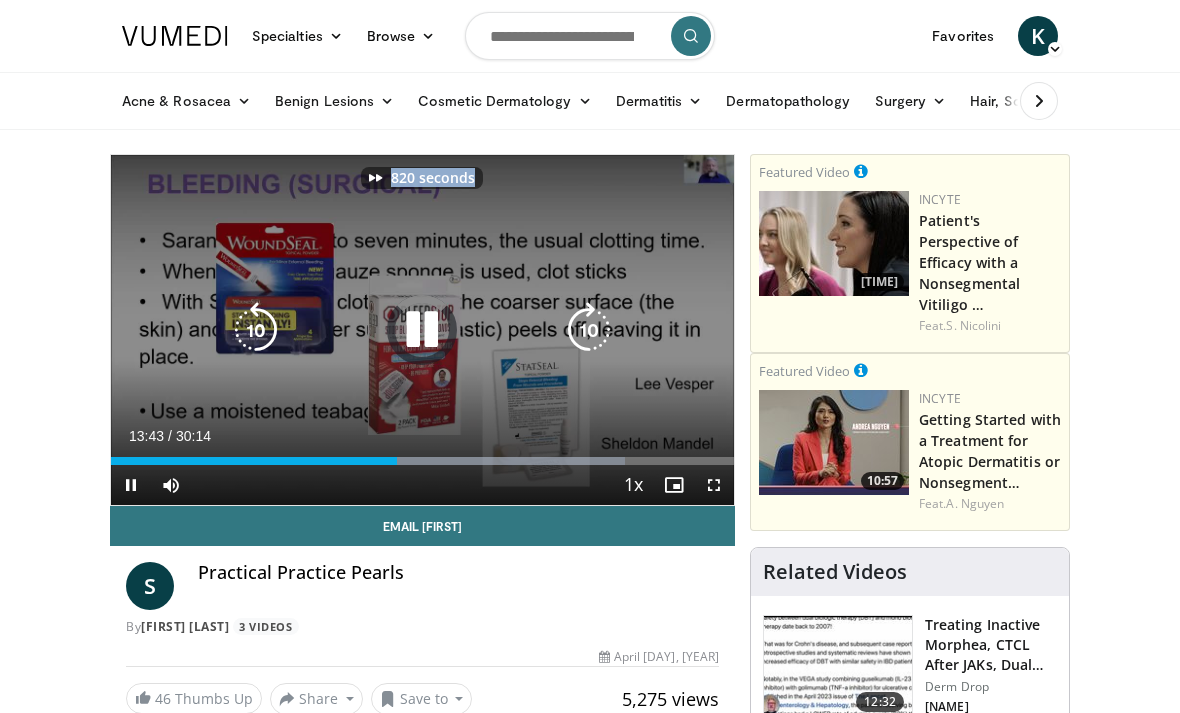 click at bounding box center [589, 330] 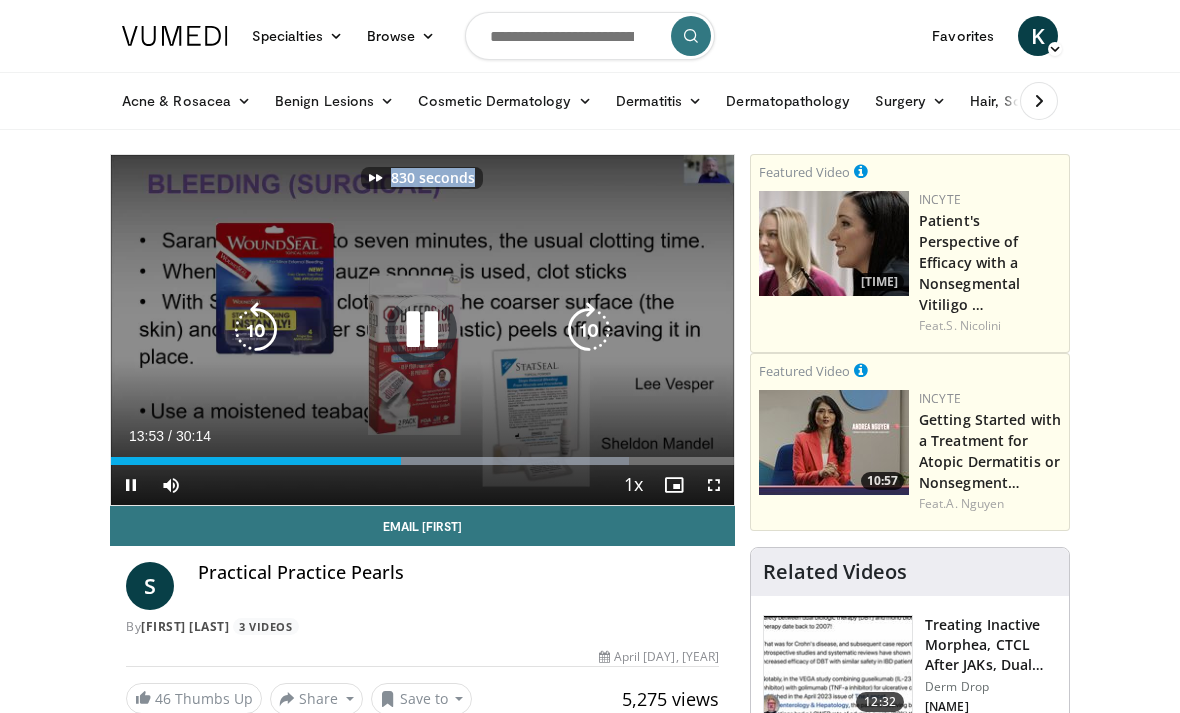 click at bounding box center (589, 330) 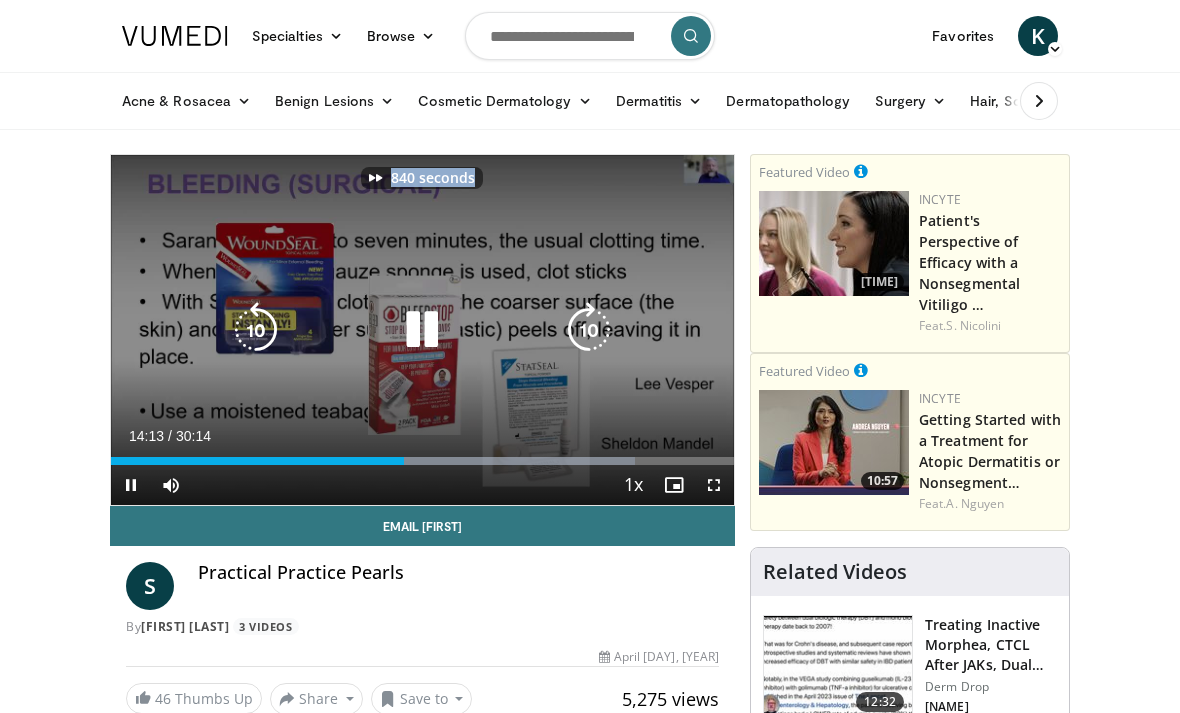 click at bounding box center [589, 330] 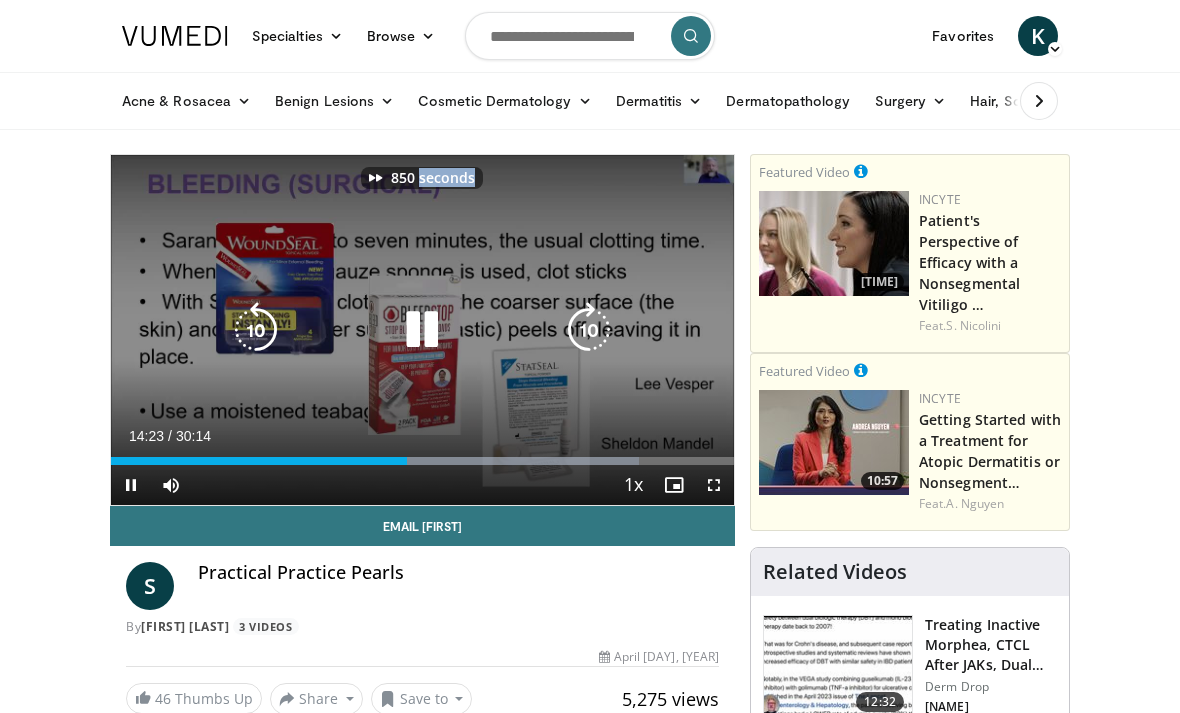 click at bounding box center (589, 330) 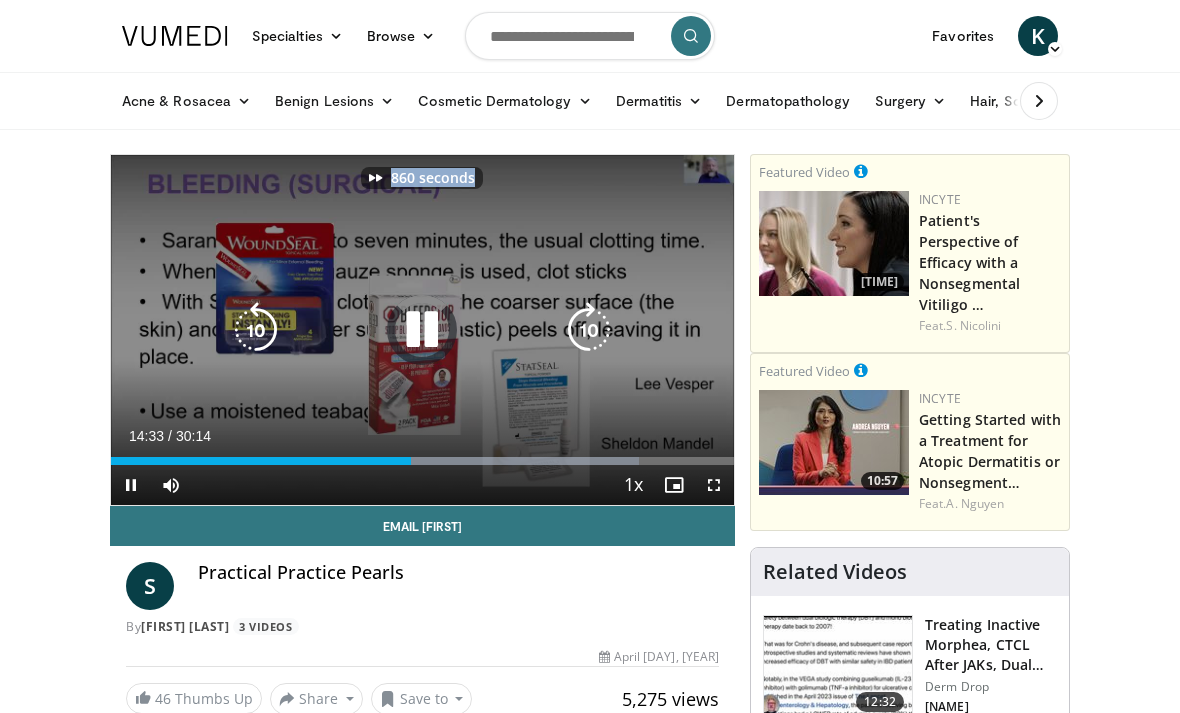 click at bounding box center [589, 330] 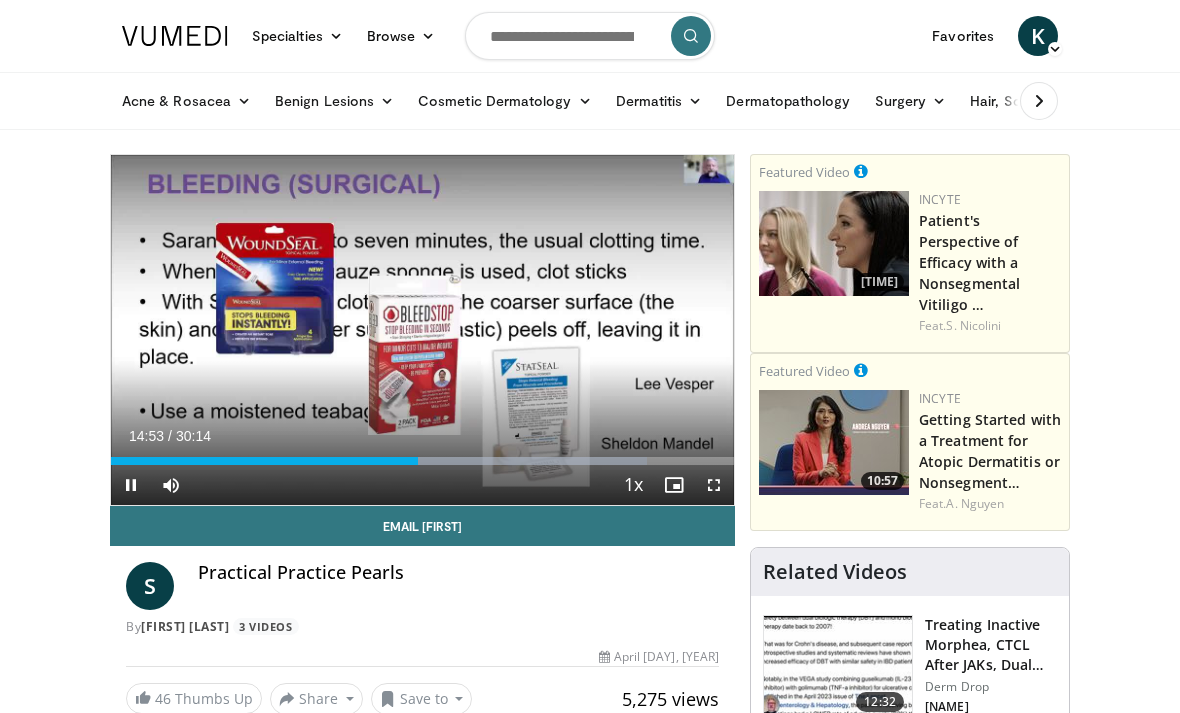 click on "[NUMBER] seconds
Tap to unmute" at bounding box center (422, 330) 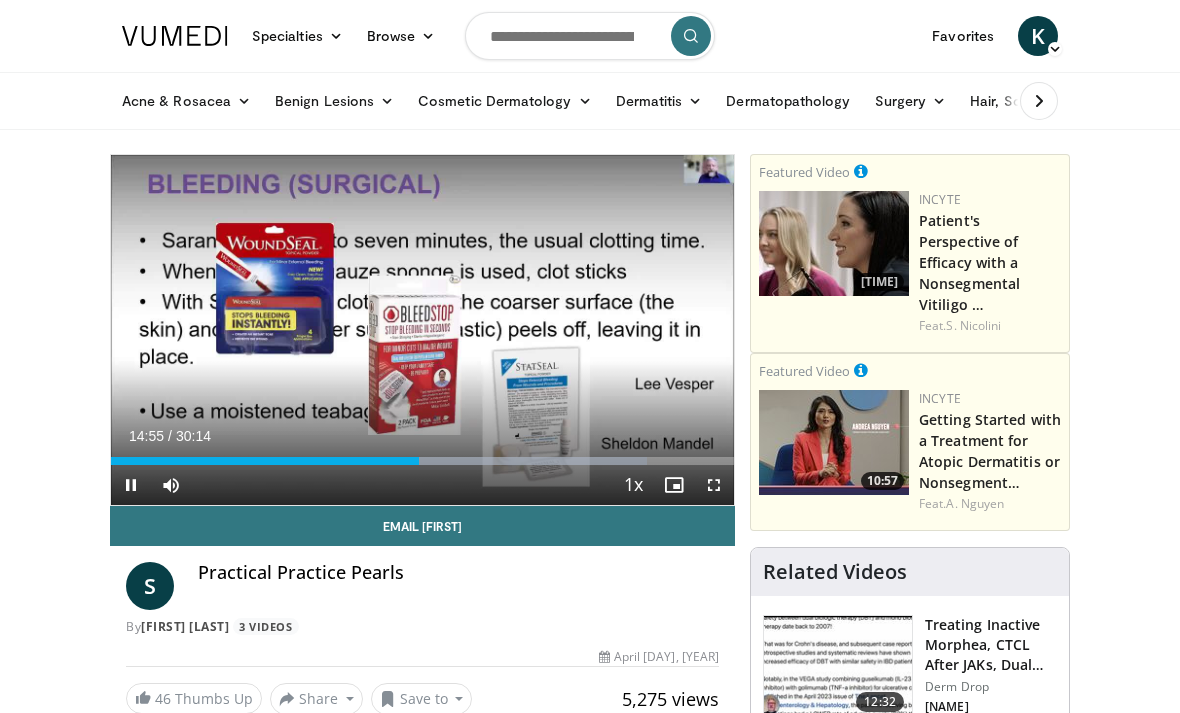 click at bounding box center (131, 485) 